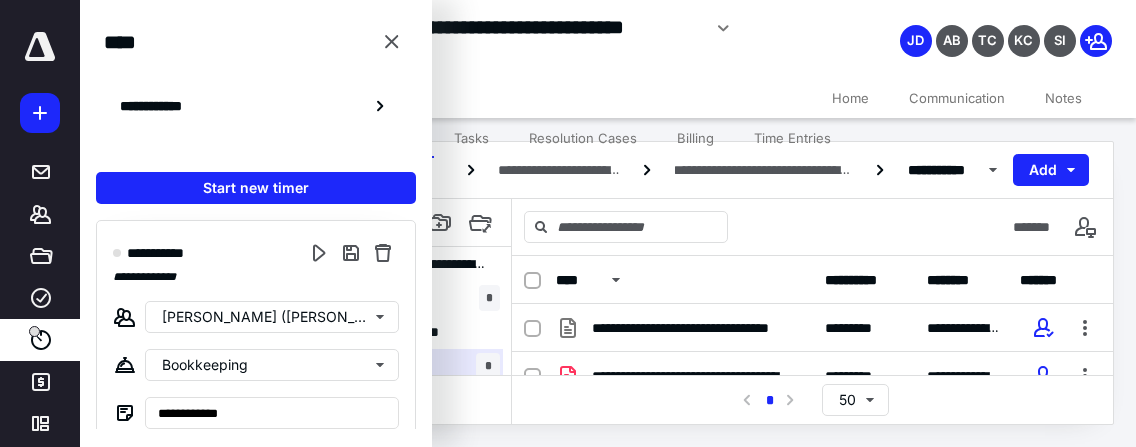 scroll, scrollTop: 0, scrollLeft: 0, axis: both 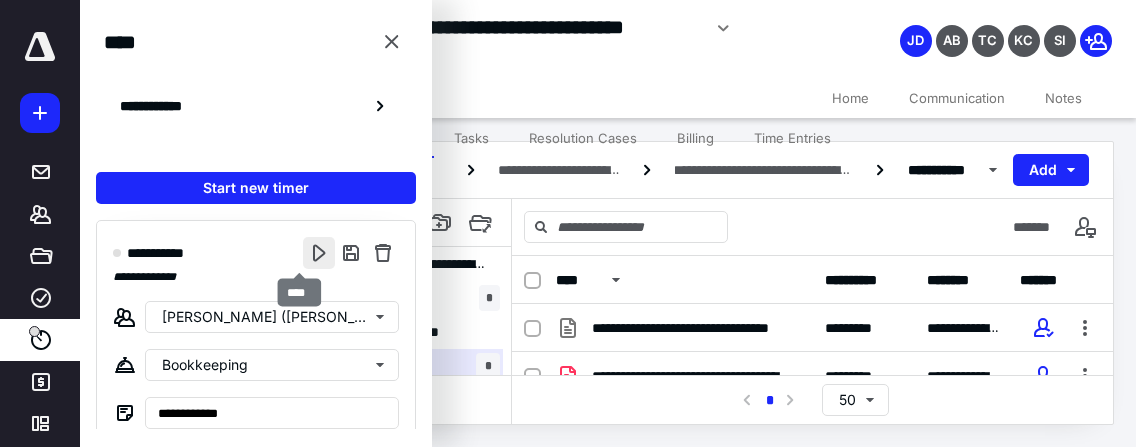 click at bounding box center (319, 253) 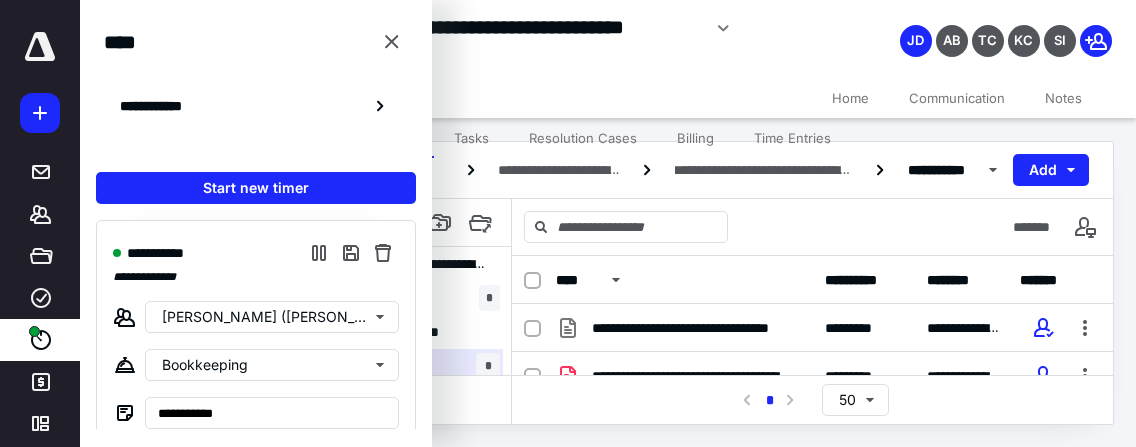 type on "**********" 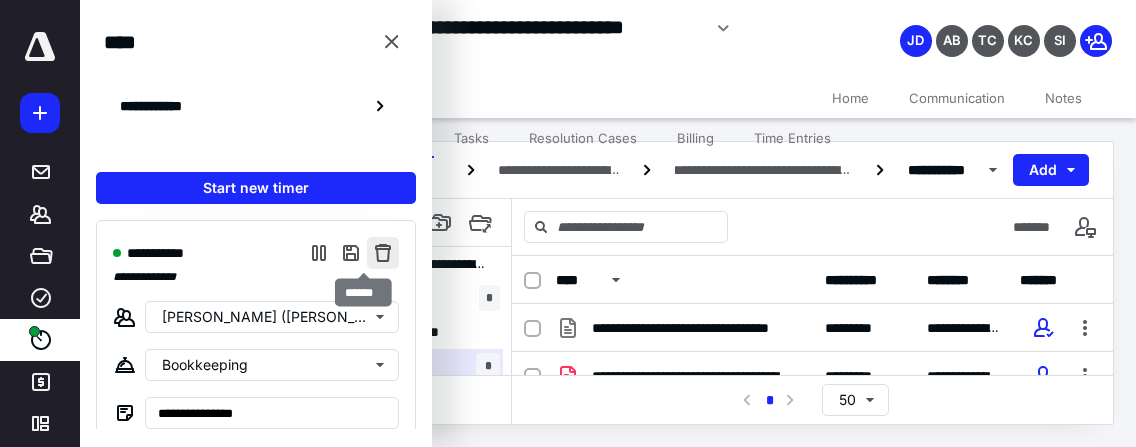 click at bounding box center [383, 253] 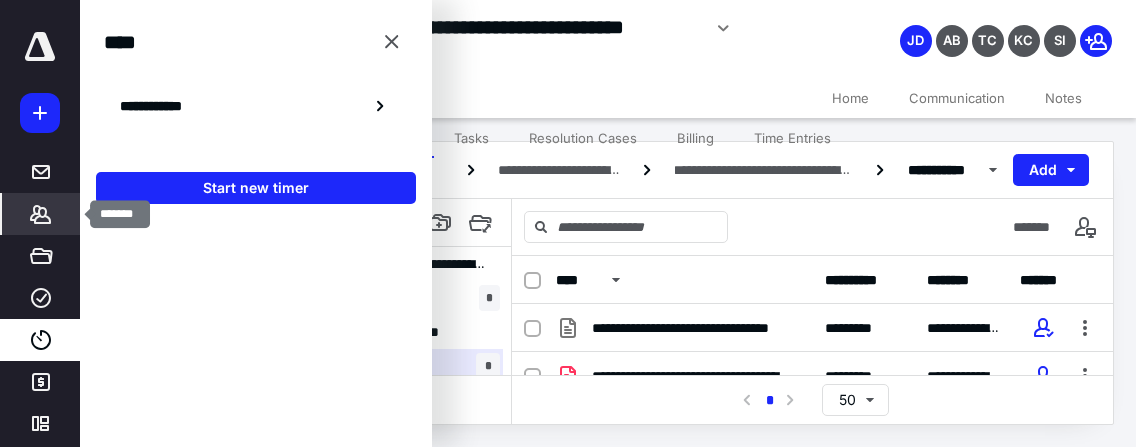 click 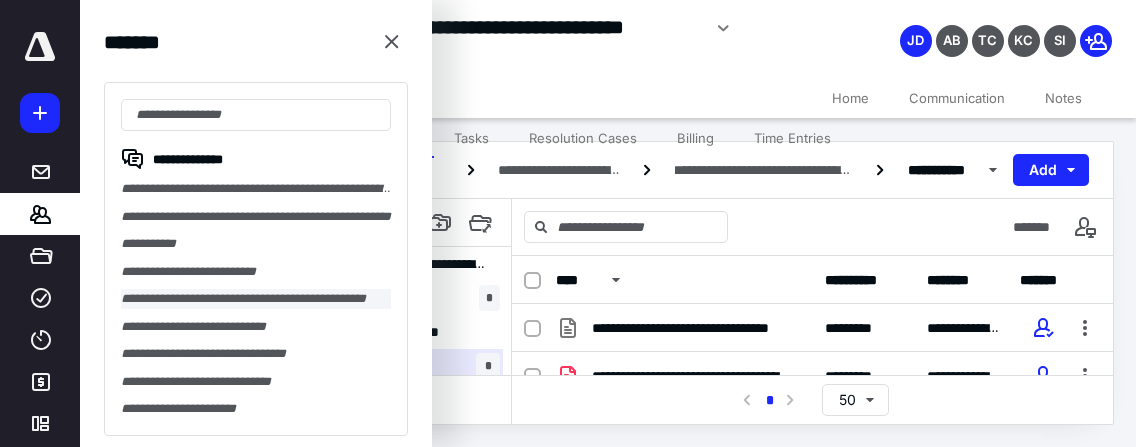 click on "**********" at bounding box center [256, 299] 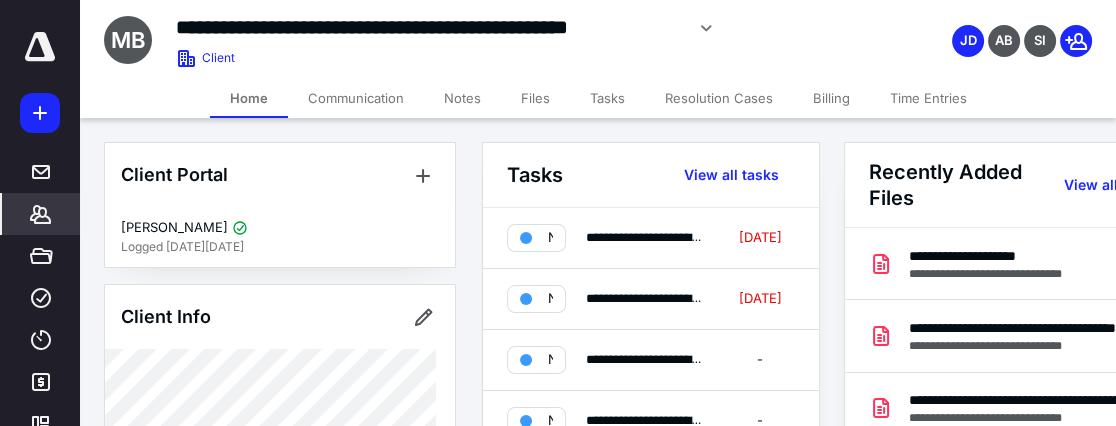 click on "Files" at bounding box center (535, 98) 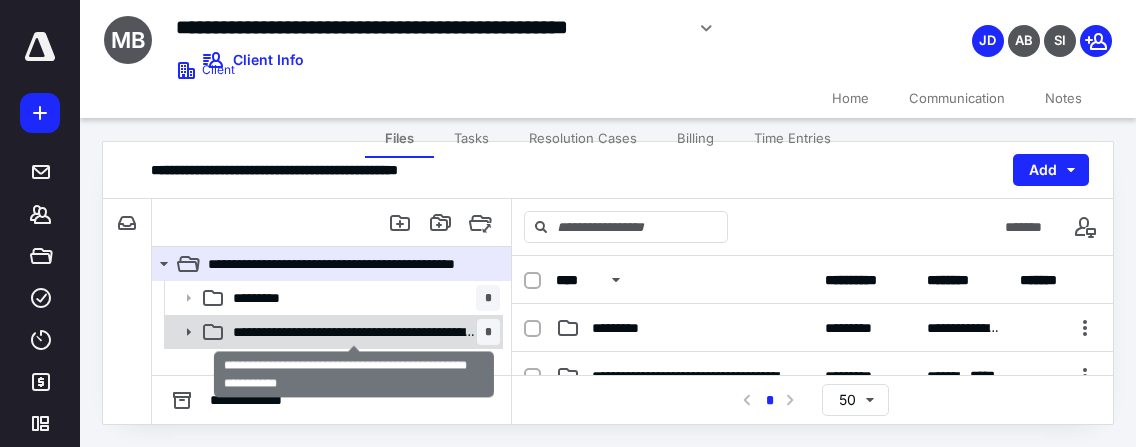 click on "**********" at bounding box center (355, 332) 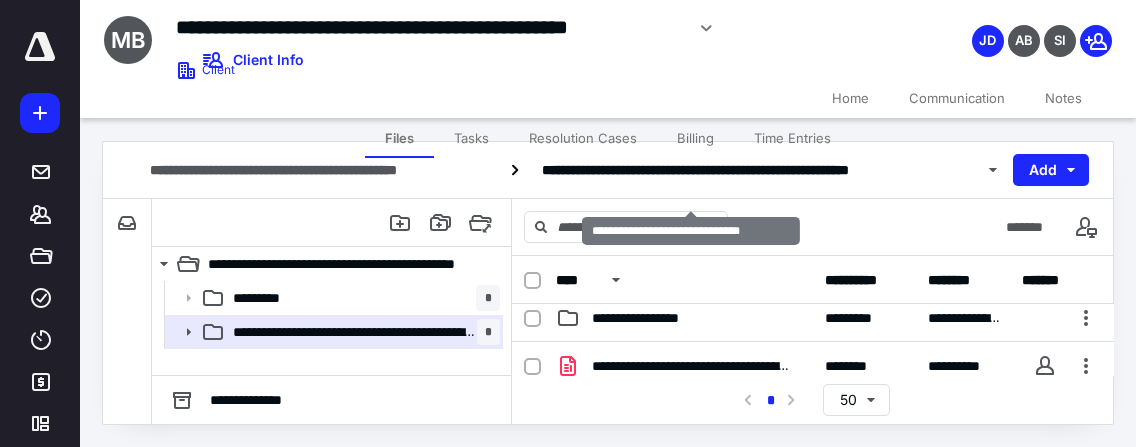 scroll, scrollTop: 133, scrollLeft: 0, axis: vertical 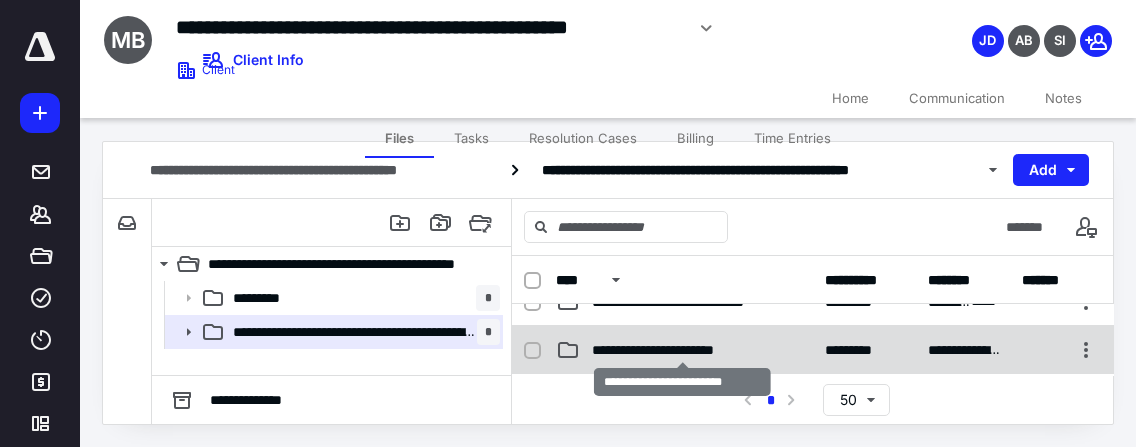 click on "**********" at bounding box center (682, 350) 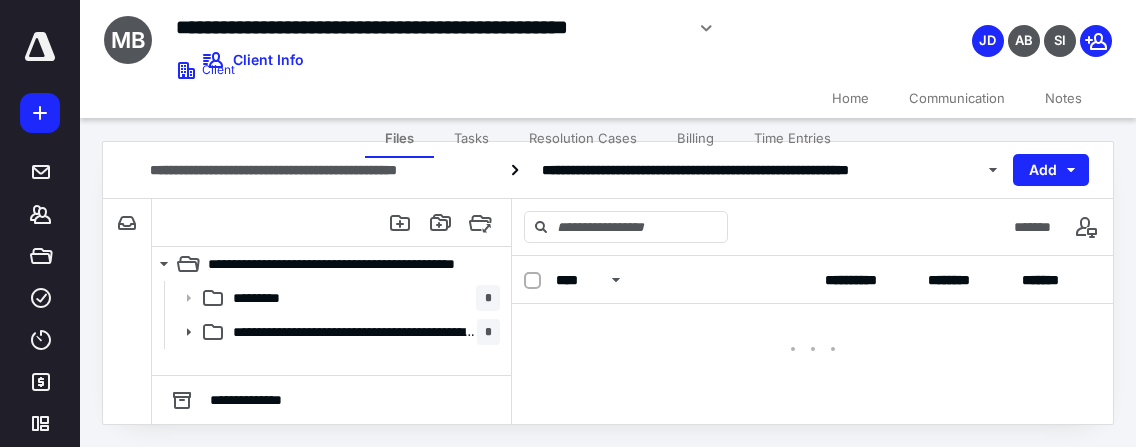 scroll, scrollTop: 0, scrollLeft: 0, axis: both 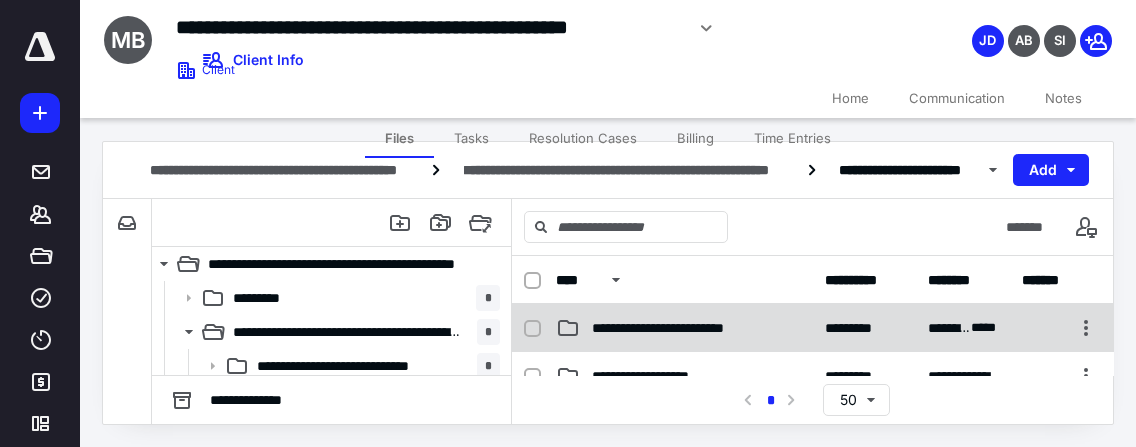 click on "**********" at bounding box center (684, 328) 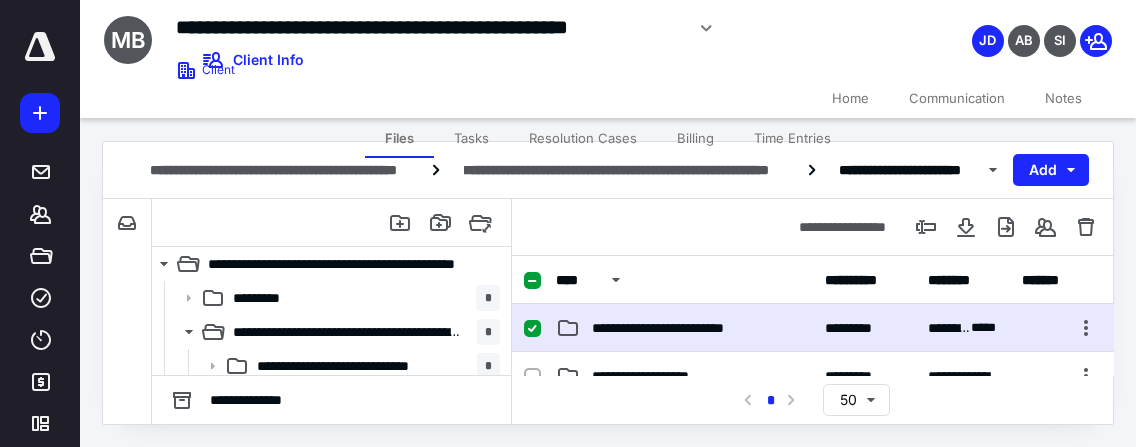 click on "**********" at bounding box center (684, 328) 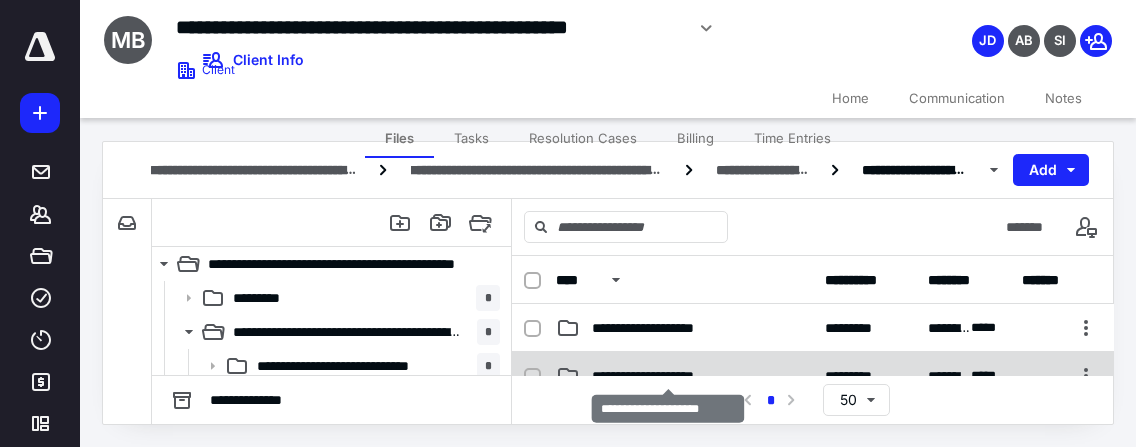 click on "**********" at bounding box center [669, 376] 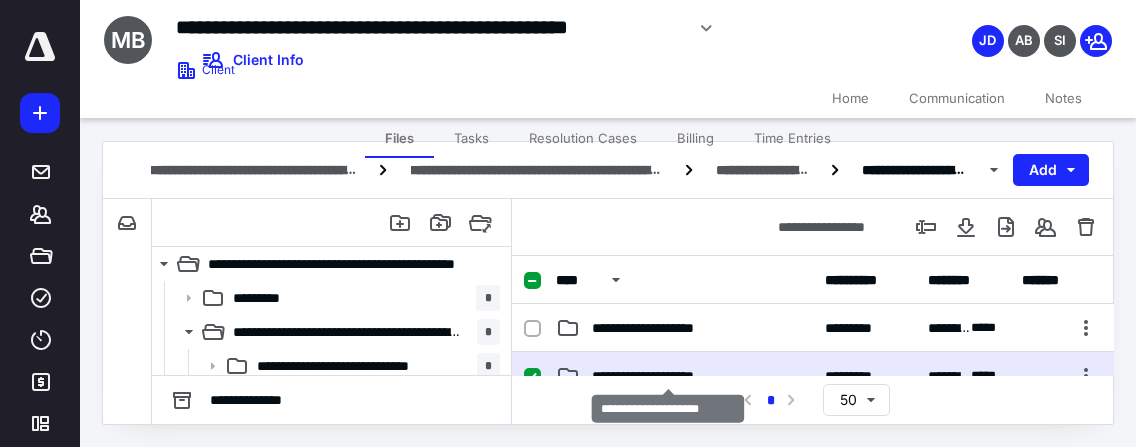 click on "**********" at bounding box center (669, 376) 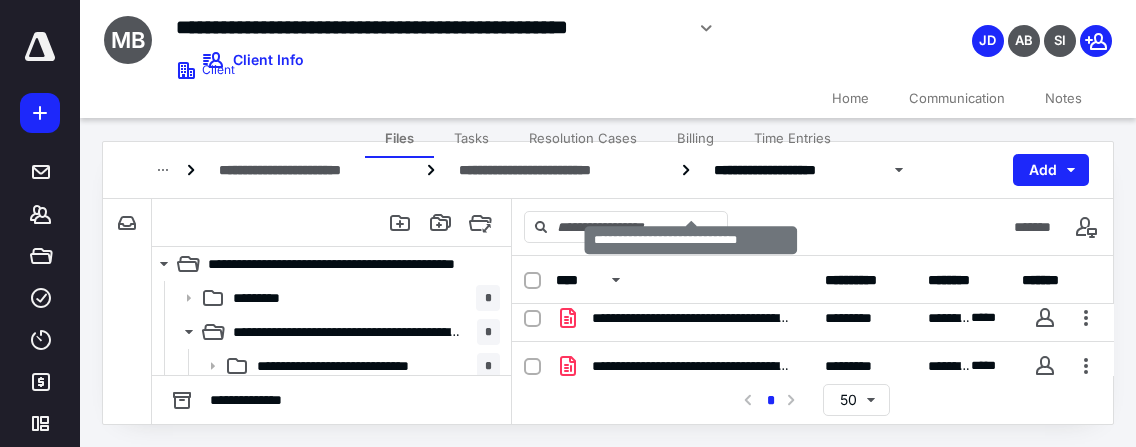 scroll, scrollTop: 133, scrollLeft: 0, axis: vertical 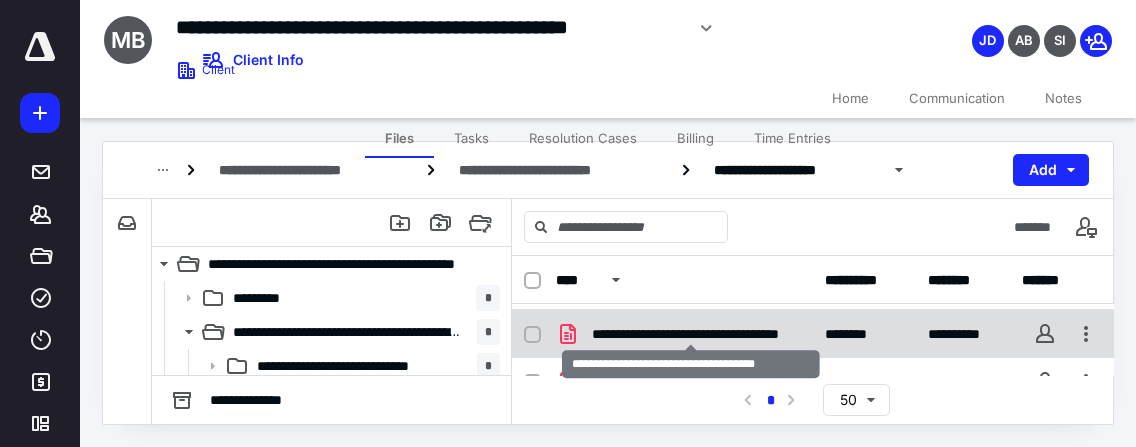 click on "**********" at bounding box center (691, 334) 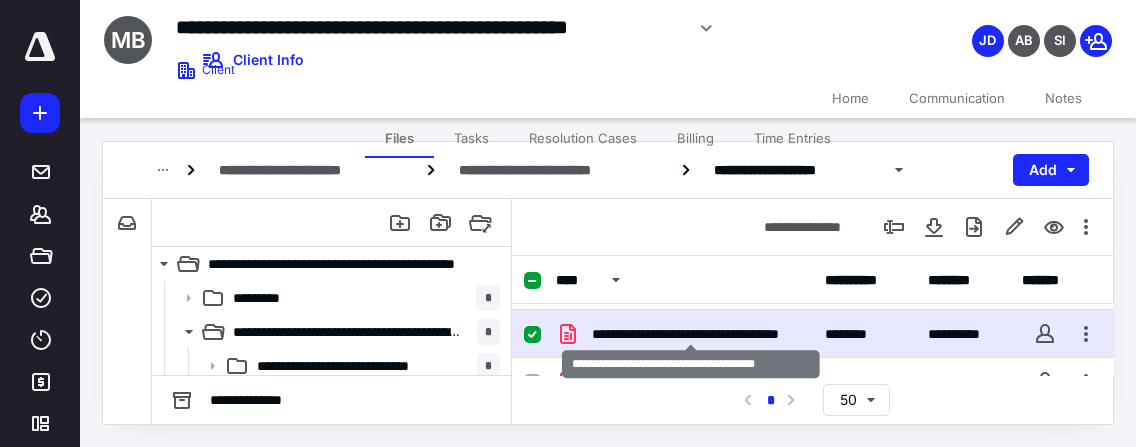 click on "**********" at bounding box center (691, 334) 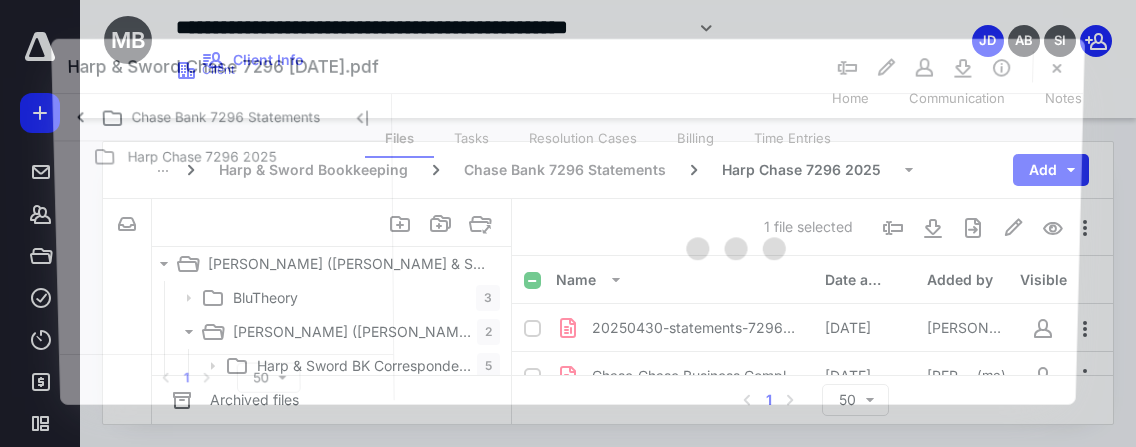 scroll, scrollTop: 186, scrollLeft: 0, axis: vertical 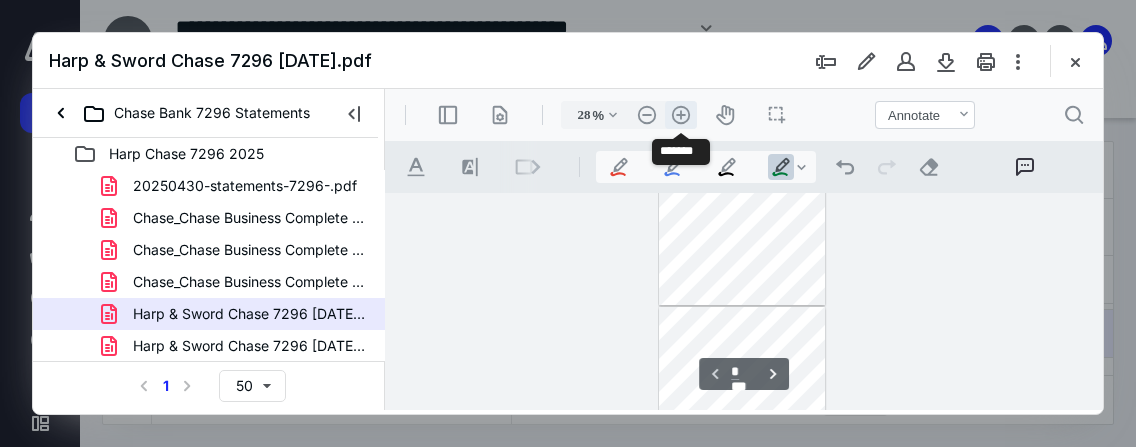 click on ".cls-1{fill:#abb0c4;} icon - header - zoom - in - line" at bounding box center (681, 115) 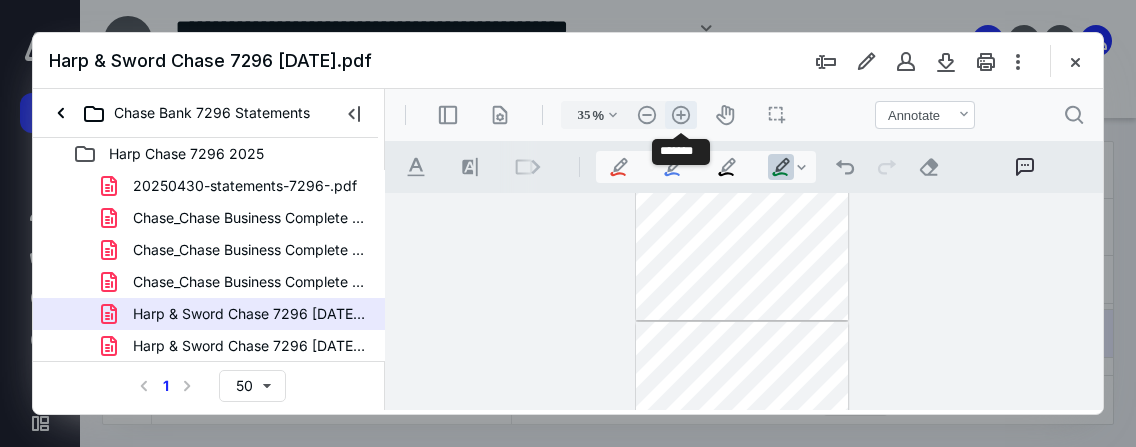 click on ".cls-1{fill:#abb0c4;} icon - header - zoom - in - line" at bounding box center [681, 115] 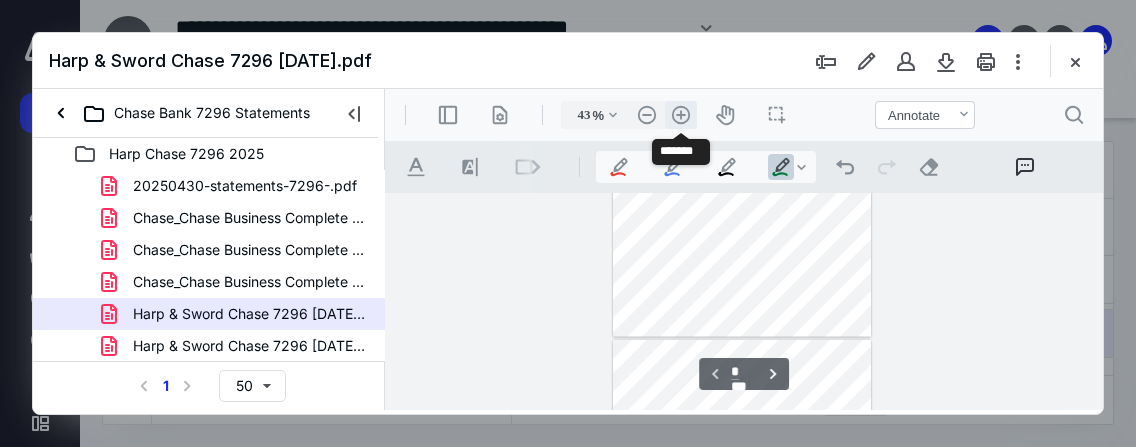 click on ".cls-1{fill:#abb0c4;} icon - header - zoom - in - line" at bounding box center (681, 115) 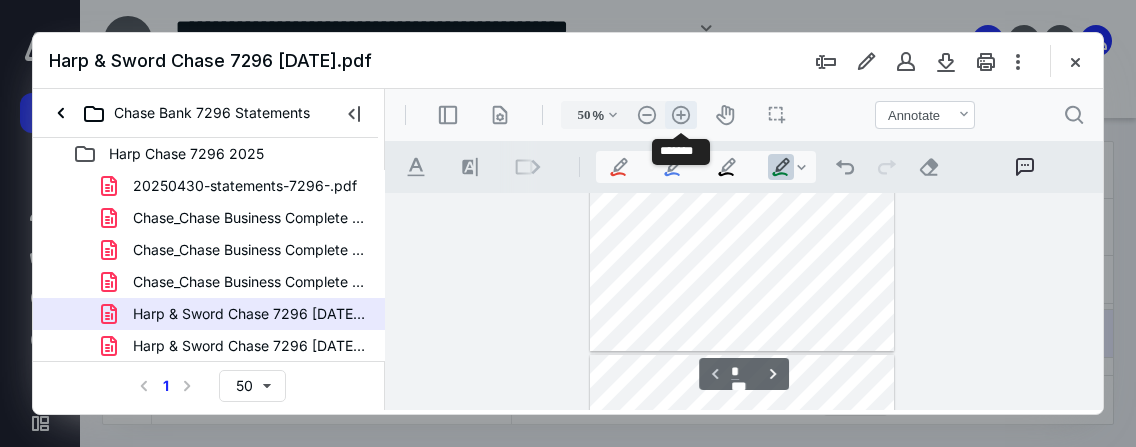 click on ".cls-1{fill:#abb0c4;} icon - header - zoom - in - line" at bounding box center [681, 115] 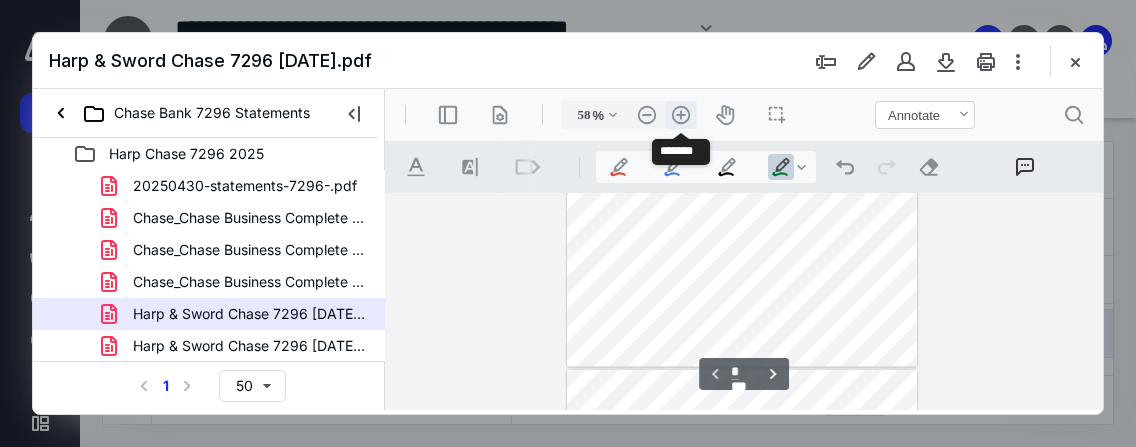 click on ".cls-1{fill:#abb0c4;} icon - header - zoom - in - line" at bounding box center (681, 115) 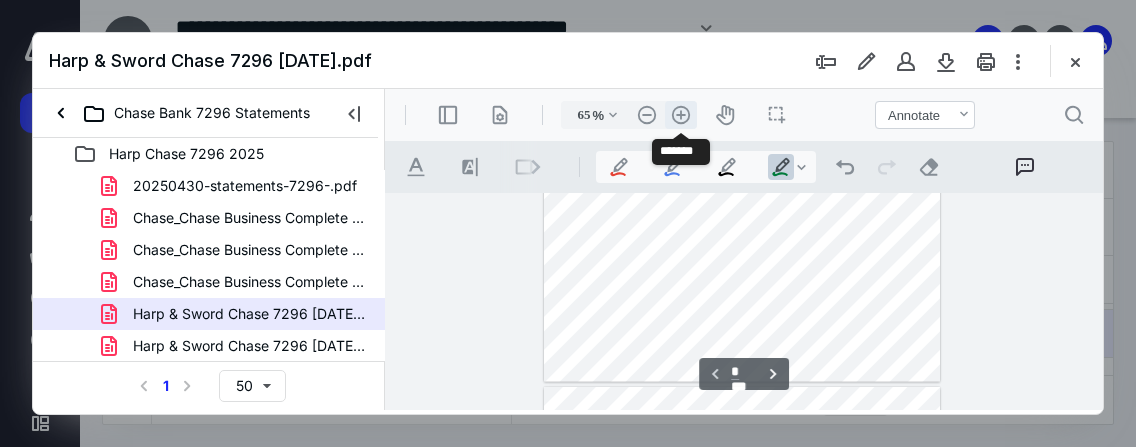 click on ".cls-1{fill:#abb0c4;} icon - header - zoom - in - line" at bounding box center (681, 115) 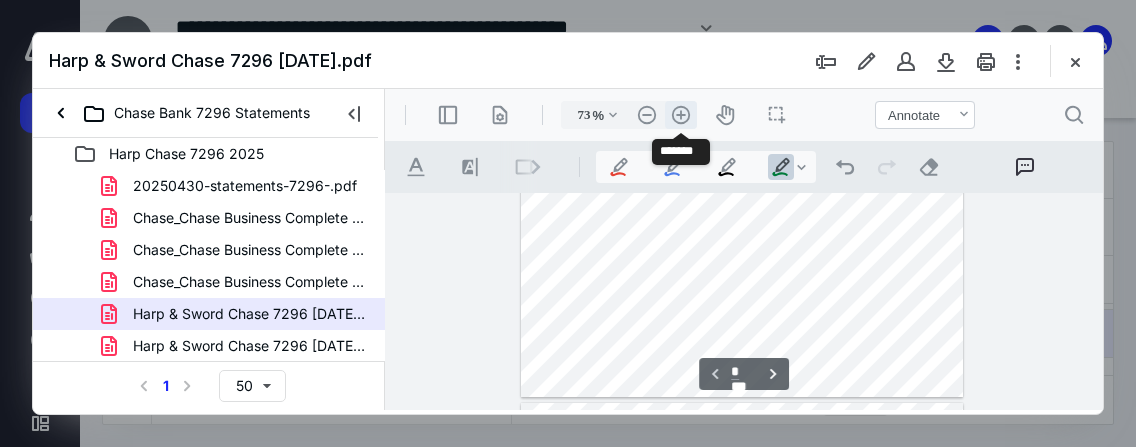 click on ".cls-1{fill:#abb0c4;} icon - header - zoom - in - line" at bounding box center [681, 115] 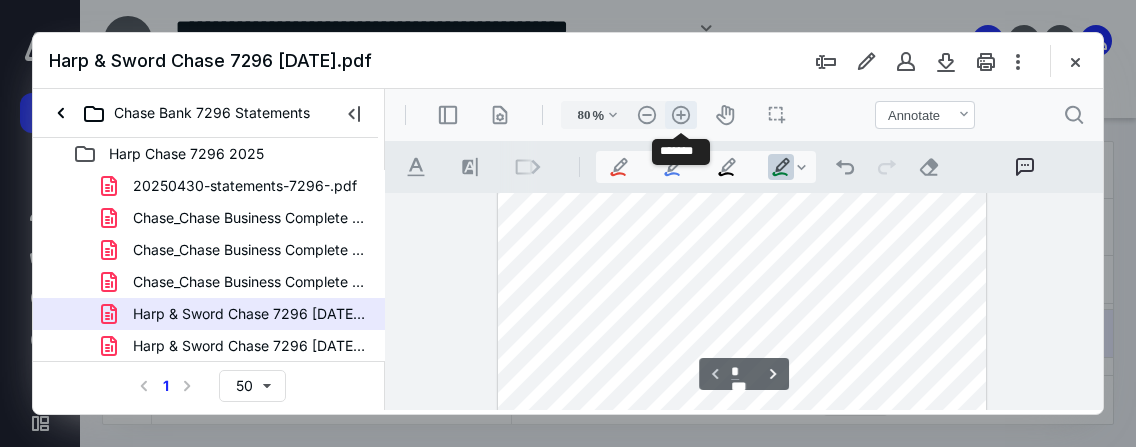 click on ".cls-1{fill:#abb0c4;} icon - header - zoom - in - line" at bounding box center (681, 115) 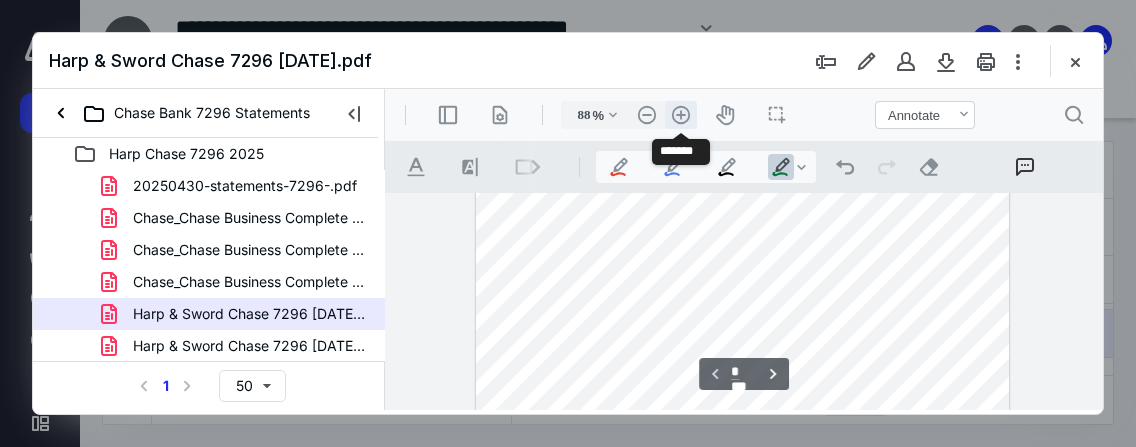click on ".cls-1{fill:#abb0c4;} icon - header - zoom - in - line" at bounding box center [681, 115] 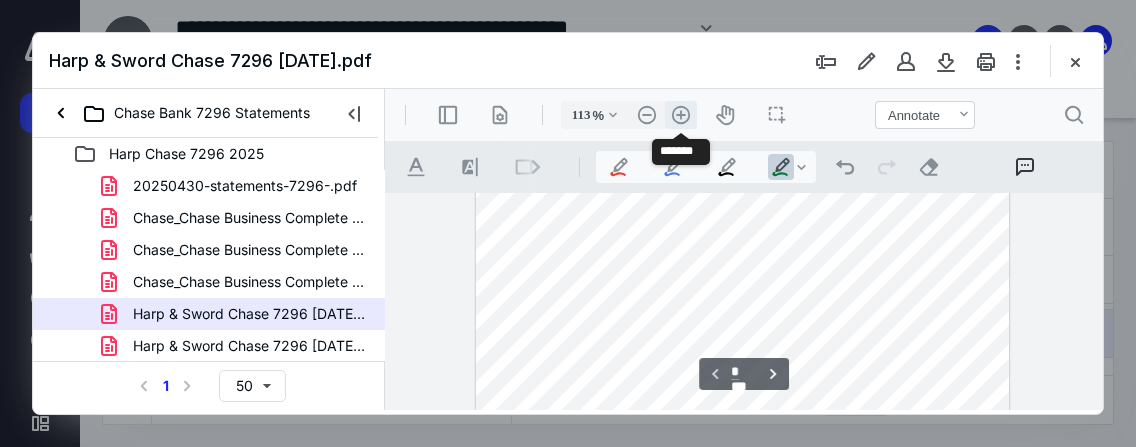 scroll, scrollTop: 608, scrollLeft: 0, axis: vertical 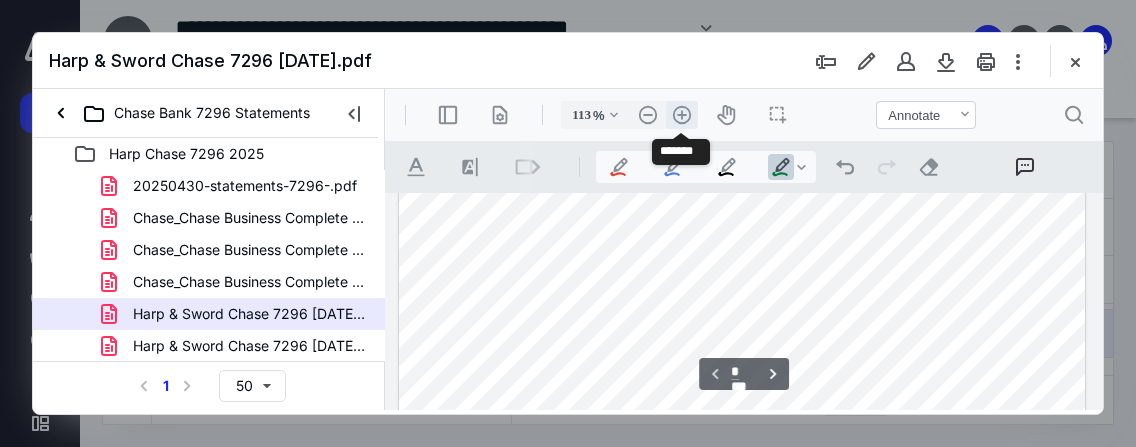 click on ".cls-1{fill:#abb0c4;} icon - header - zoom - in - line" at bounding box center [682, 115] 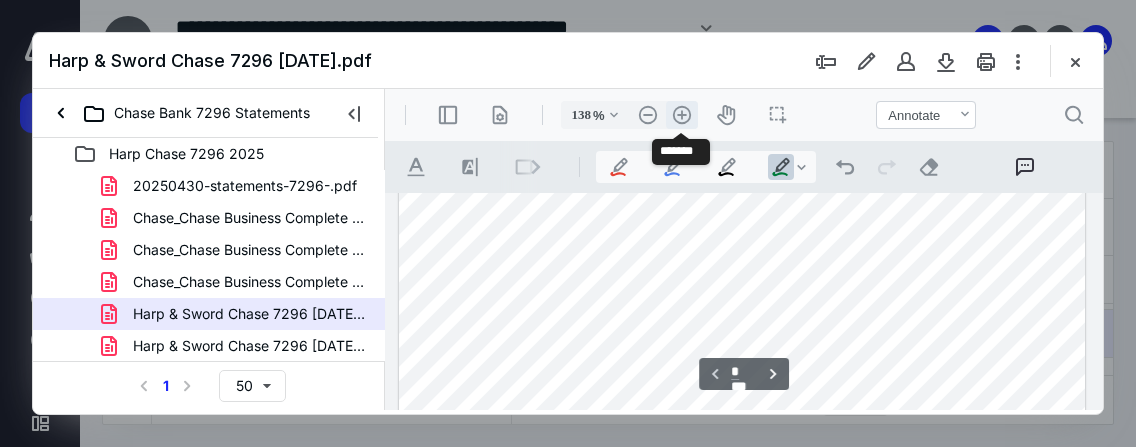 scroll, scrollTop: 756, scrollLeft: 71, axis: both 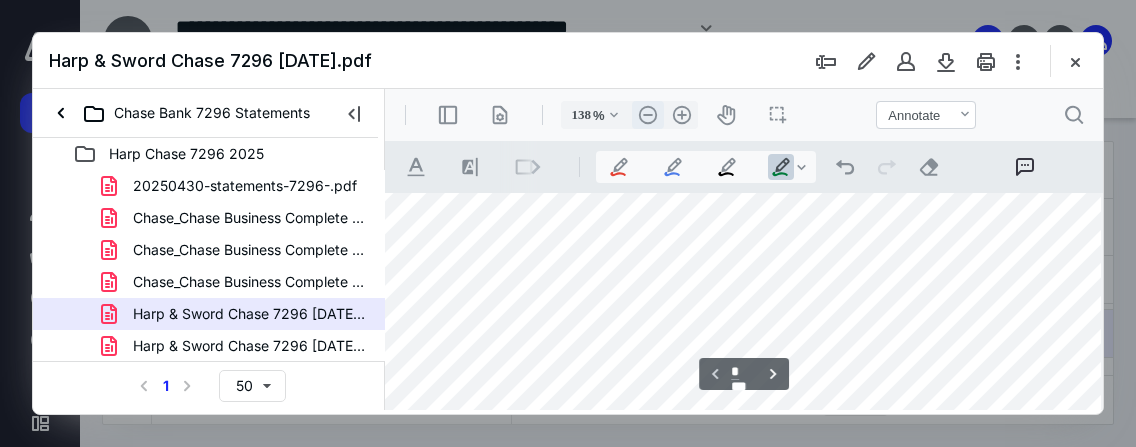 click on ".cls-1{fill:#abb0c4;} icon - header - zoom - out - line" at bounding box center [648, 115] 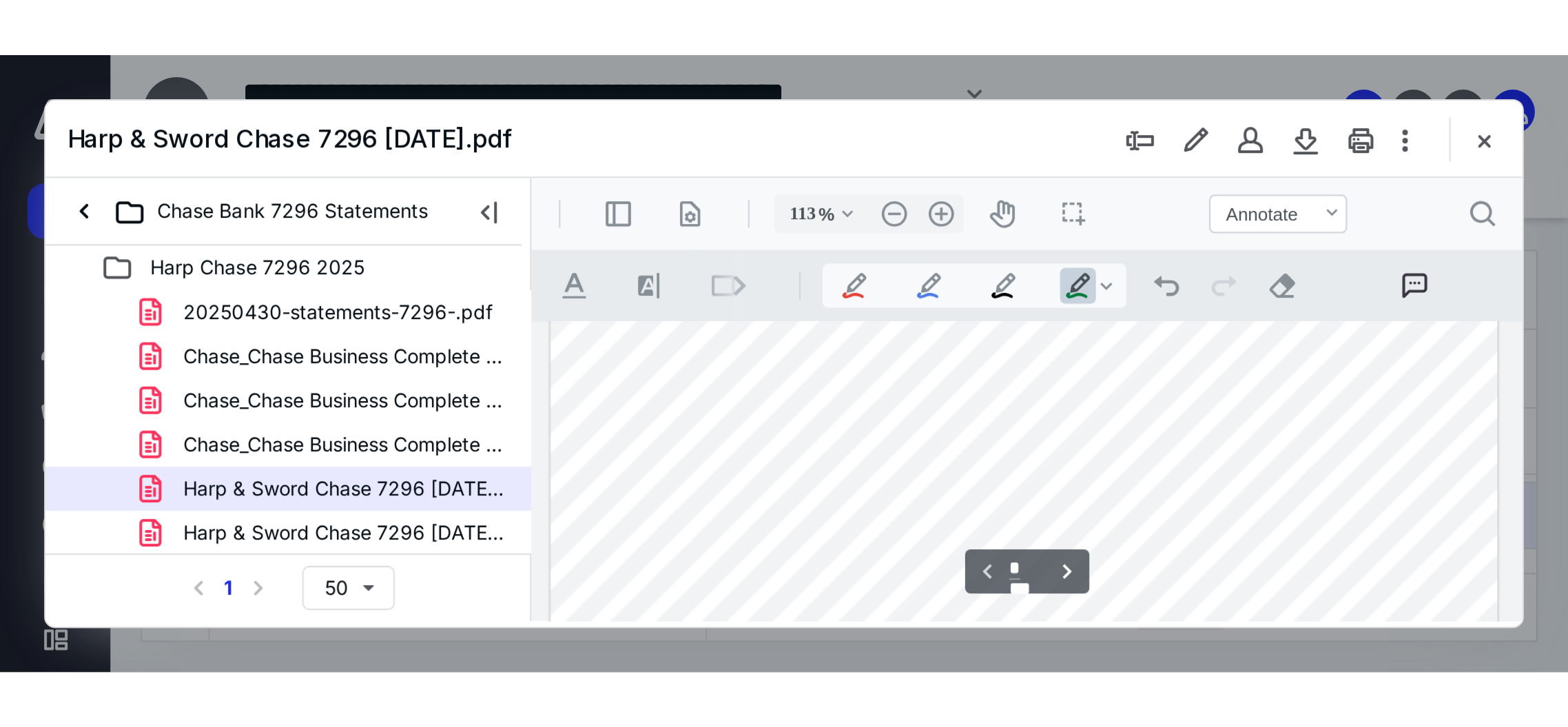 scroll, scrollTop: 183, scrollLeft: 0, axis: vertical 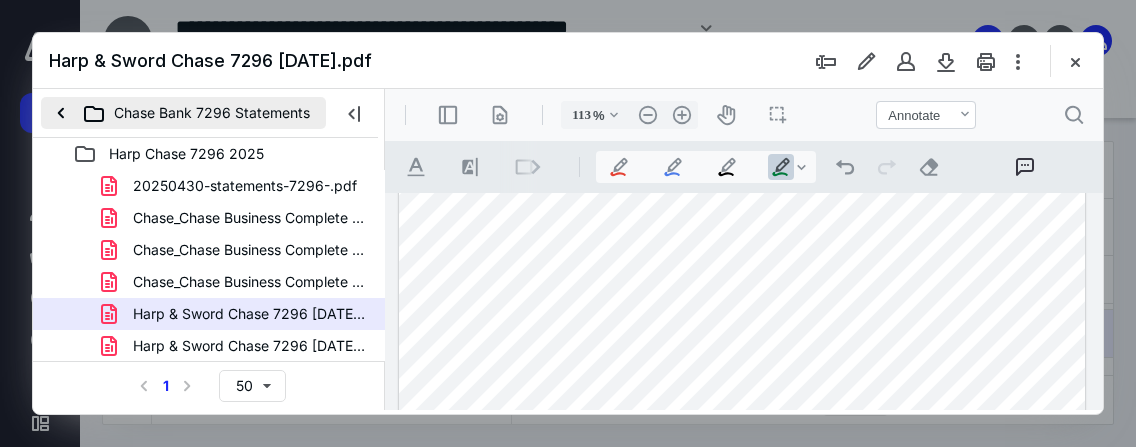 click on "Chase Bank 7296 Statements" at bounding box center [183, 113] 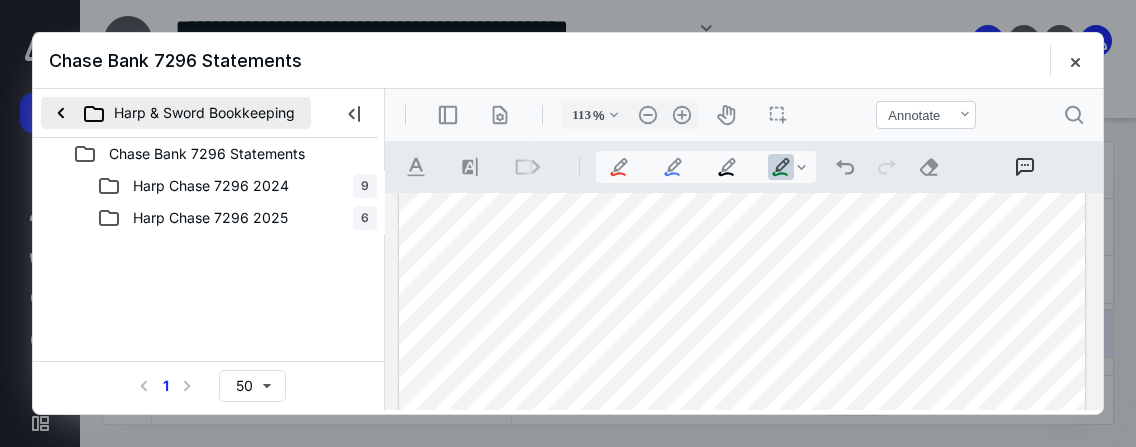 click on "Harp & Sword Bookkeeping" at bounding box center [176, 113] 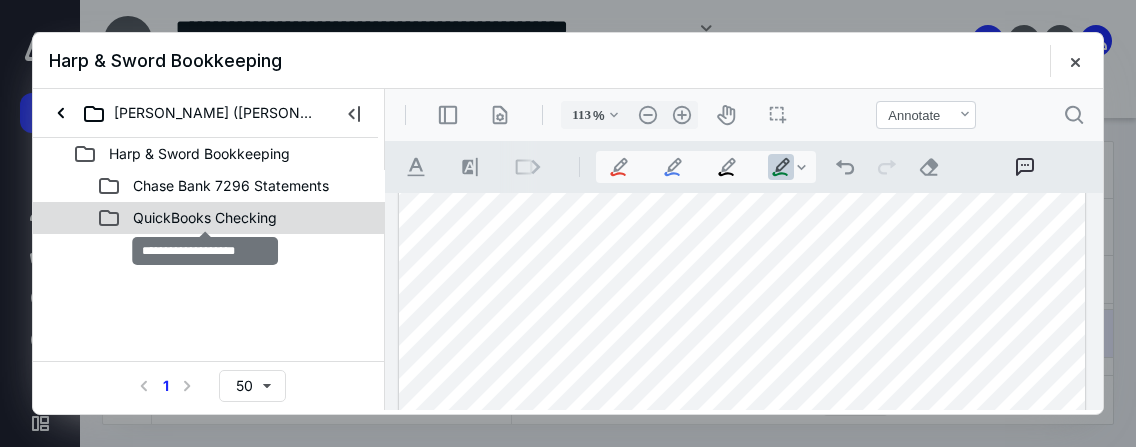 click on "QuickBooks Checking" at bounding box center (205, 218) 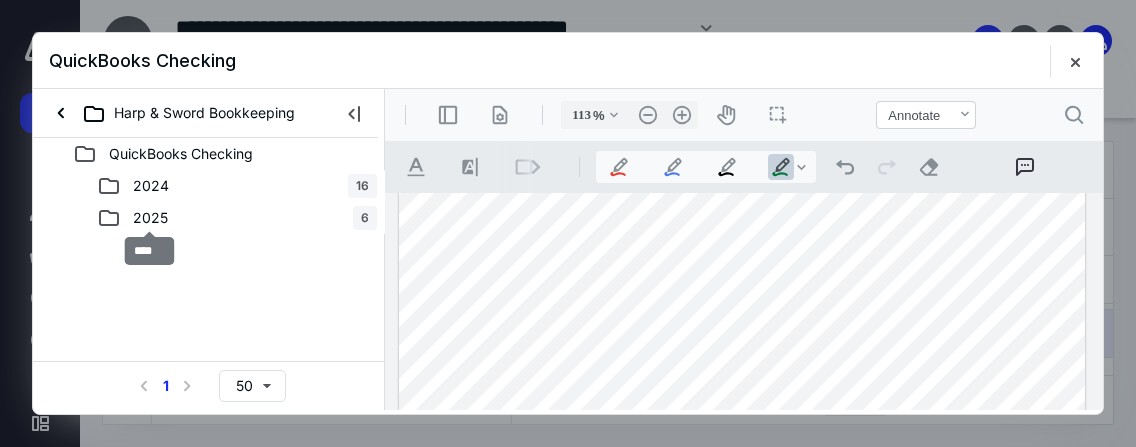 click on "2025" at bounding box center (150, 218) 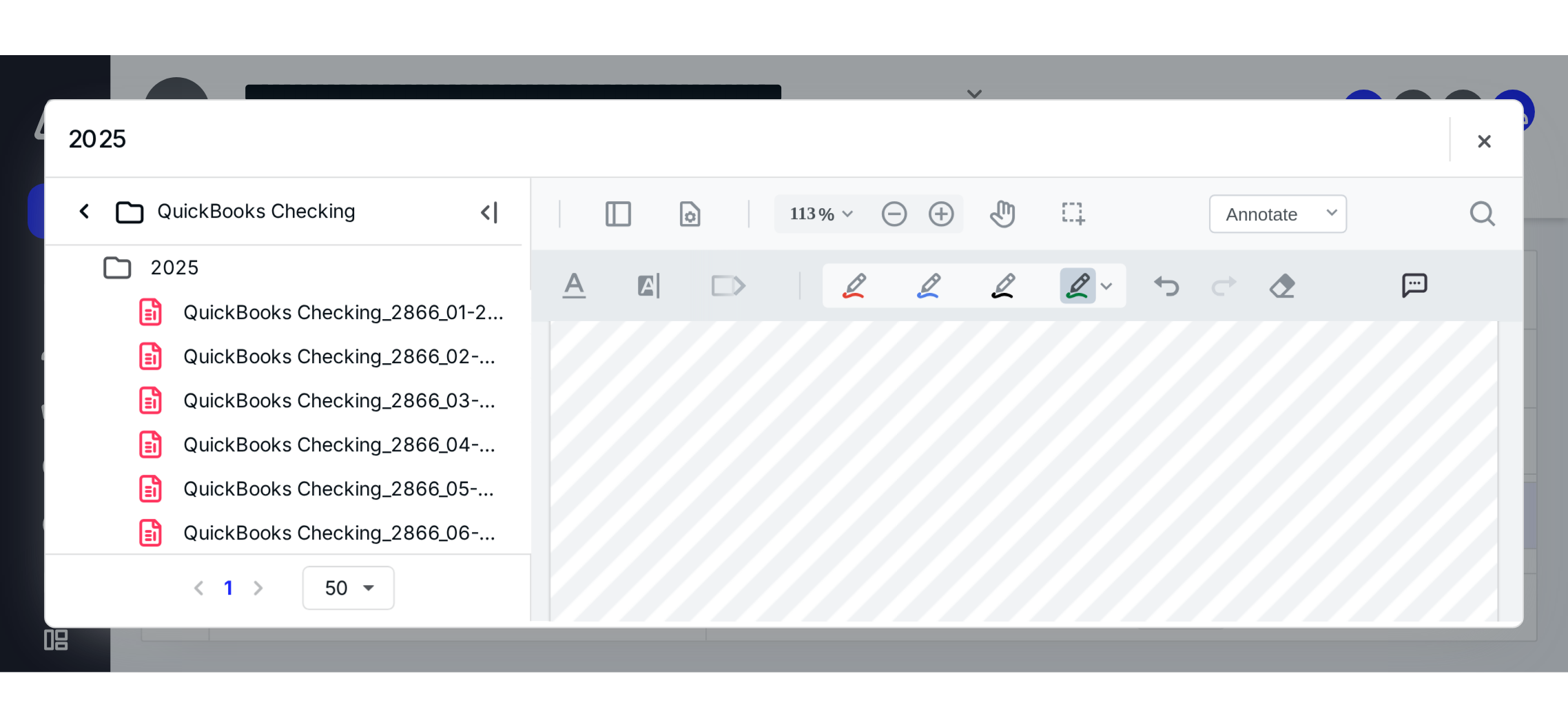 scroll, scrollTop: 0, scrollLeft: 0, axis: both 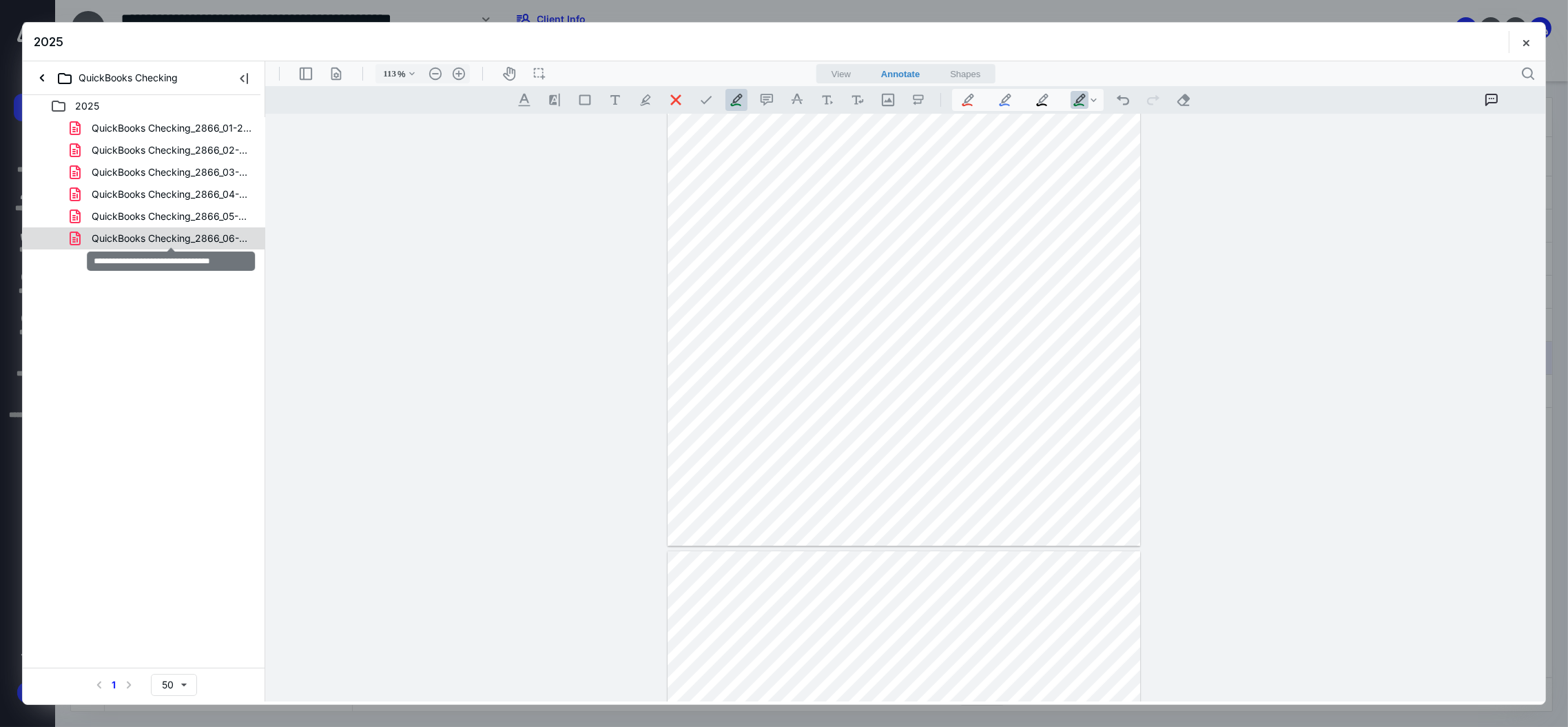 click on "QuickBooks Checking_2866_06-25.pdf" at bounding box center [172, 238] 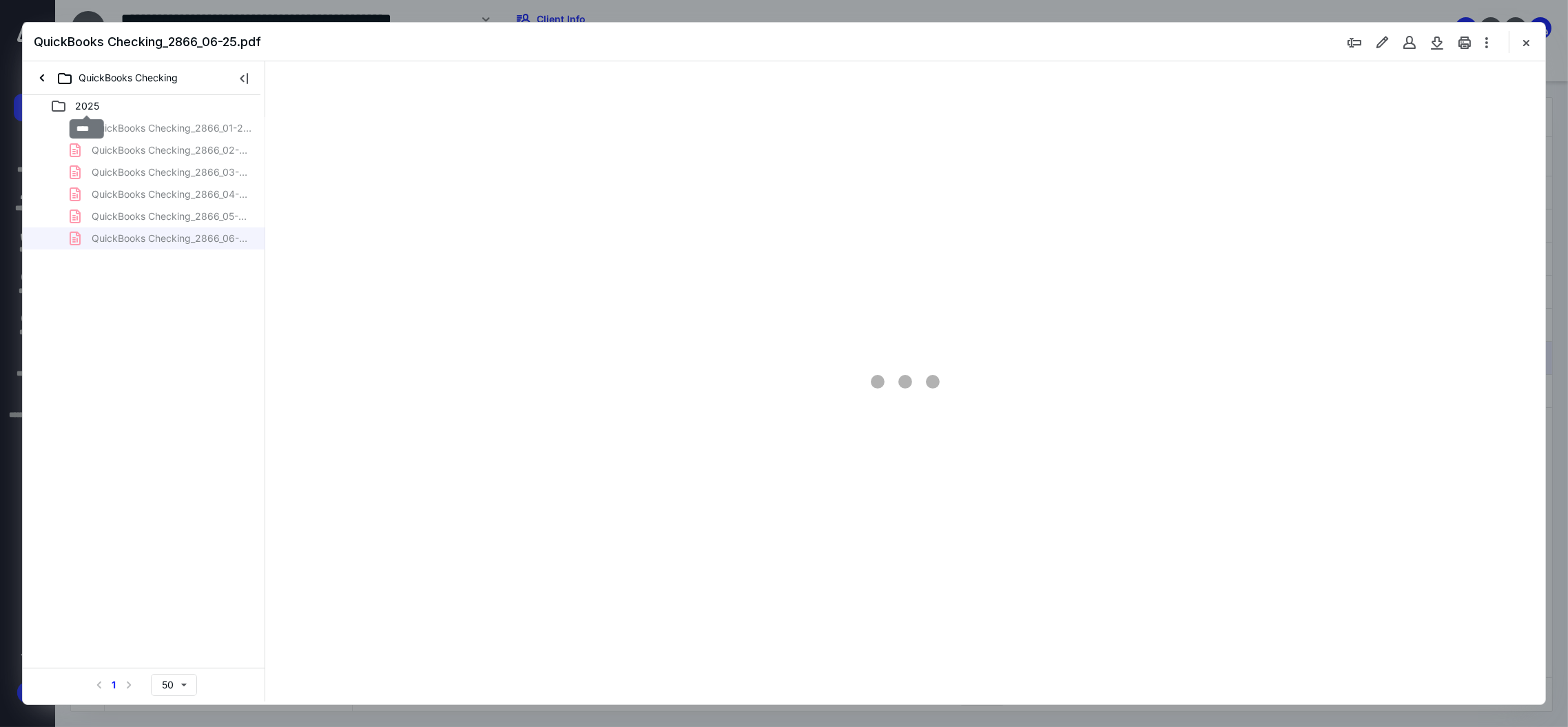 type on "107" 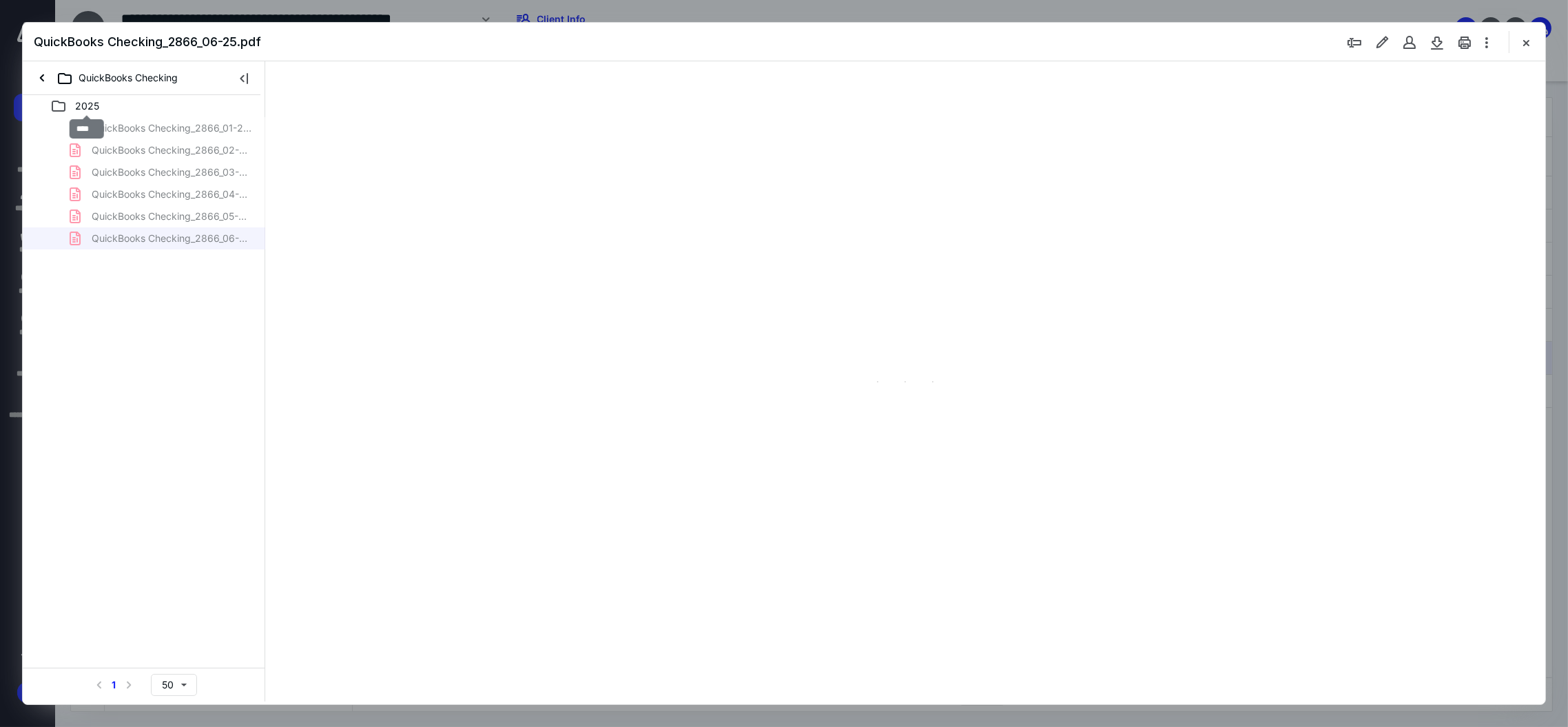 scroll, scrollTop: 55, scrollLeft: 0, axis: vertical 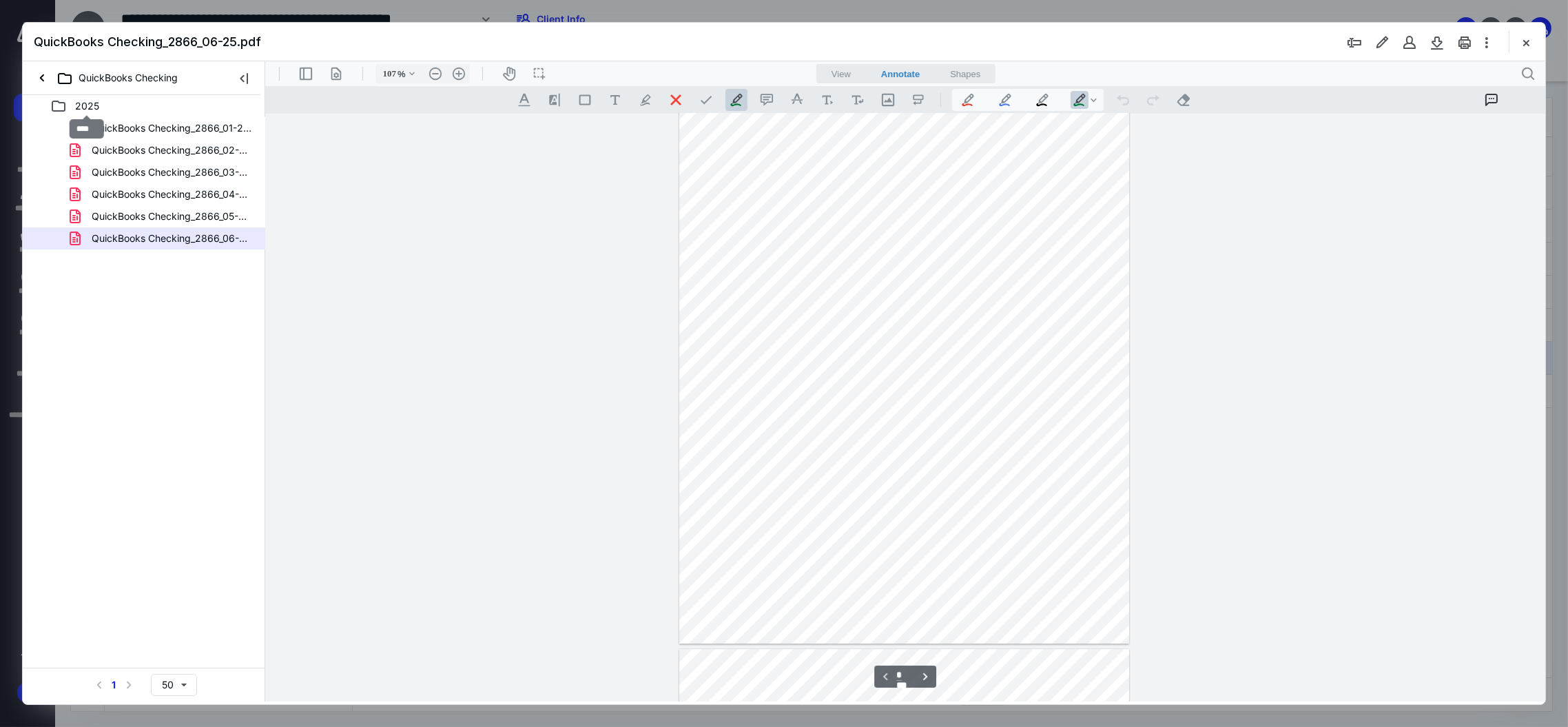 click on "2025" at bounding box center (87, 106) 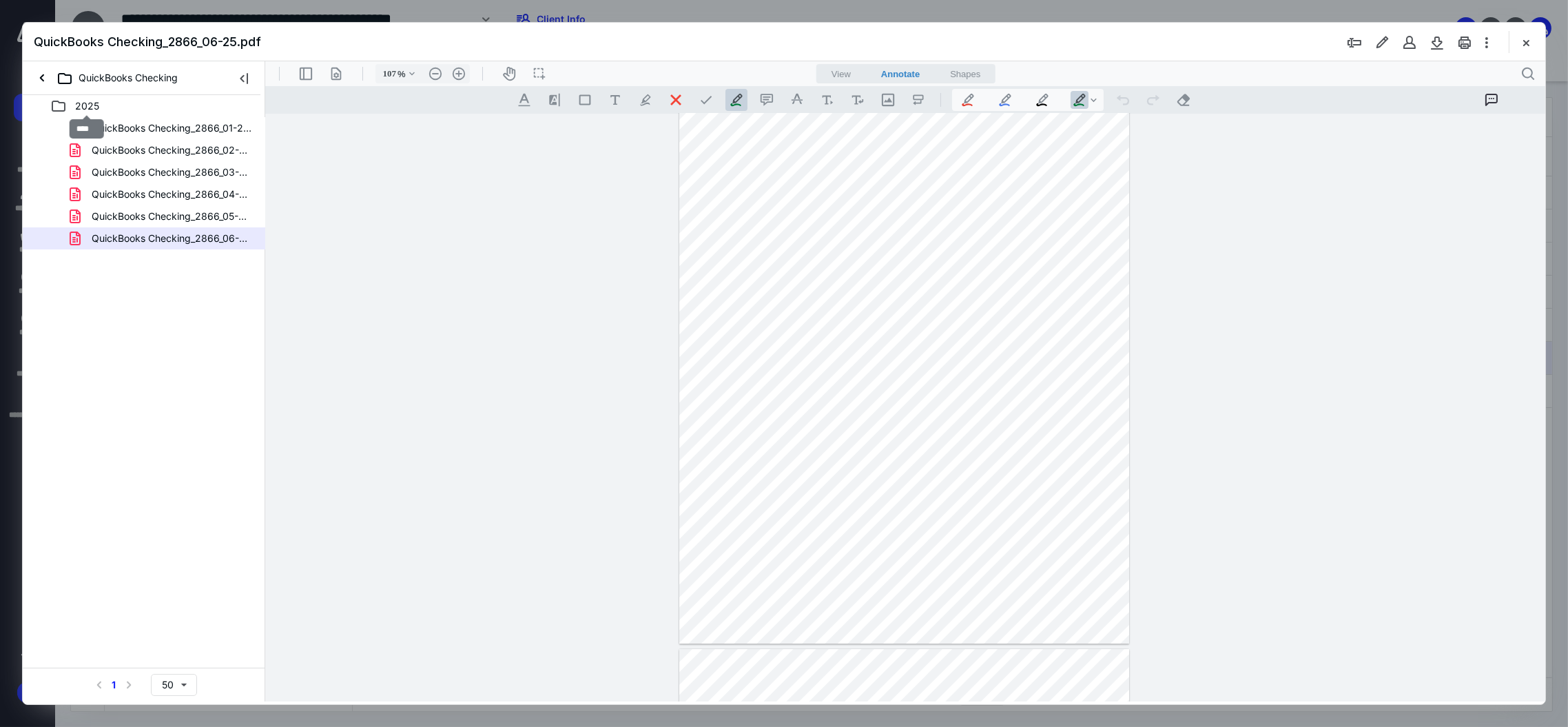 click on "2025" at bounding box center (87, 106) 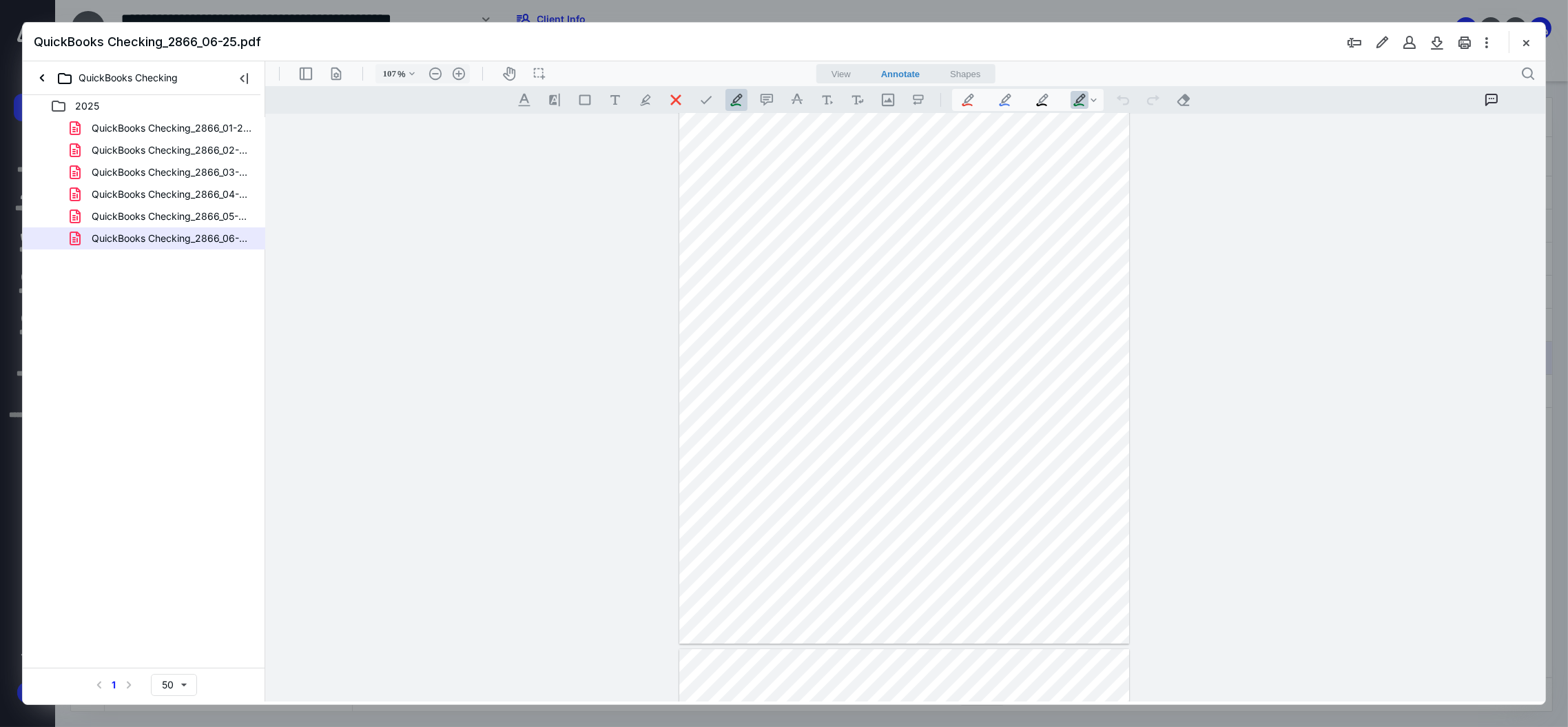 click on "2025" at bounding box center [144, 106] 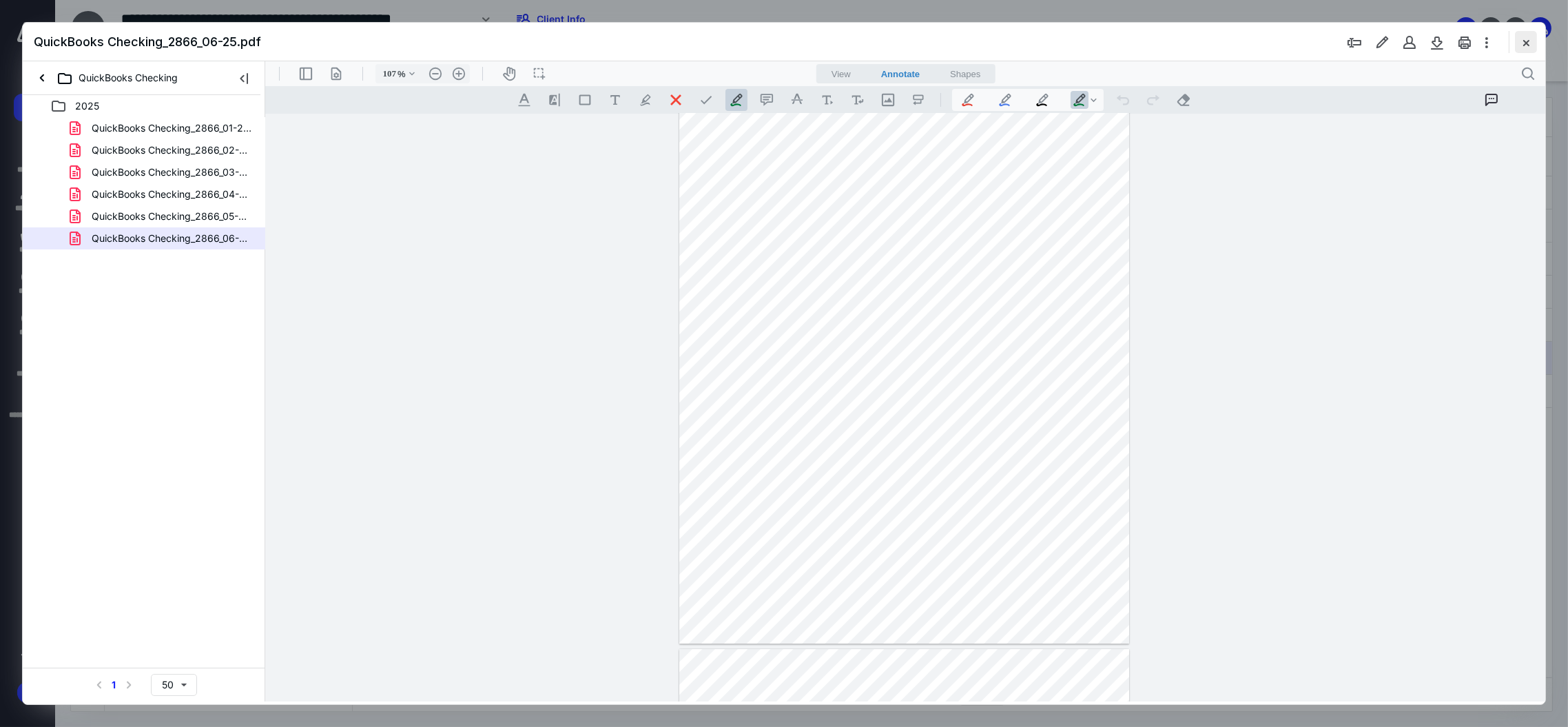 click at bounding box center [1526, 42] 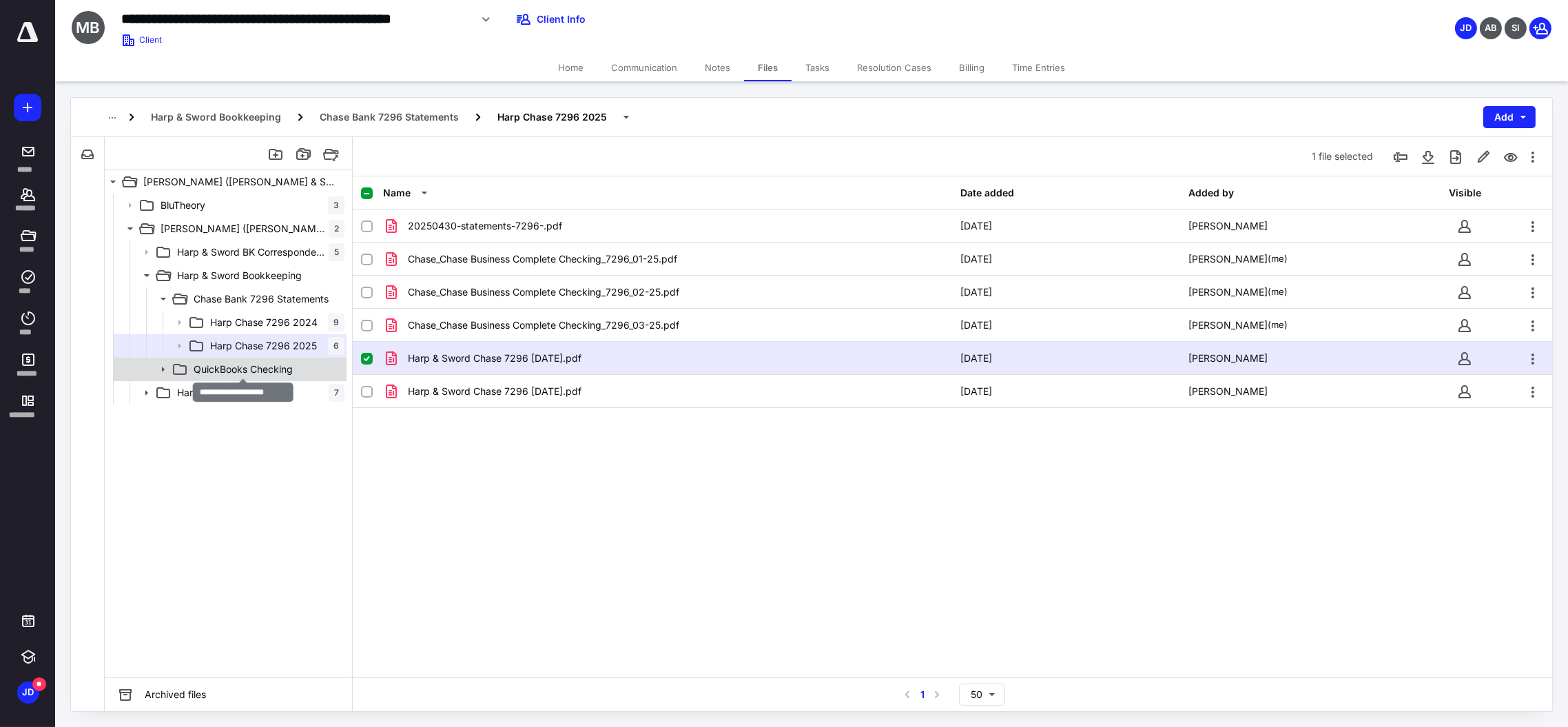 click on "QuickBooks Checking" at bounding box center (243, 369) 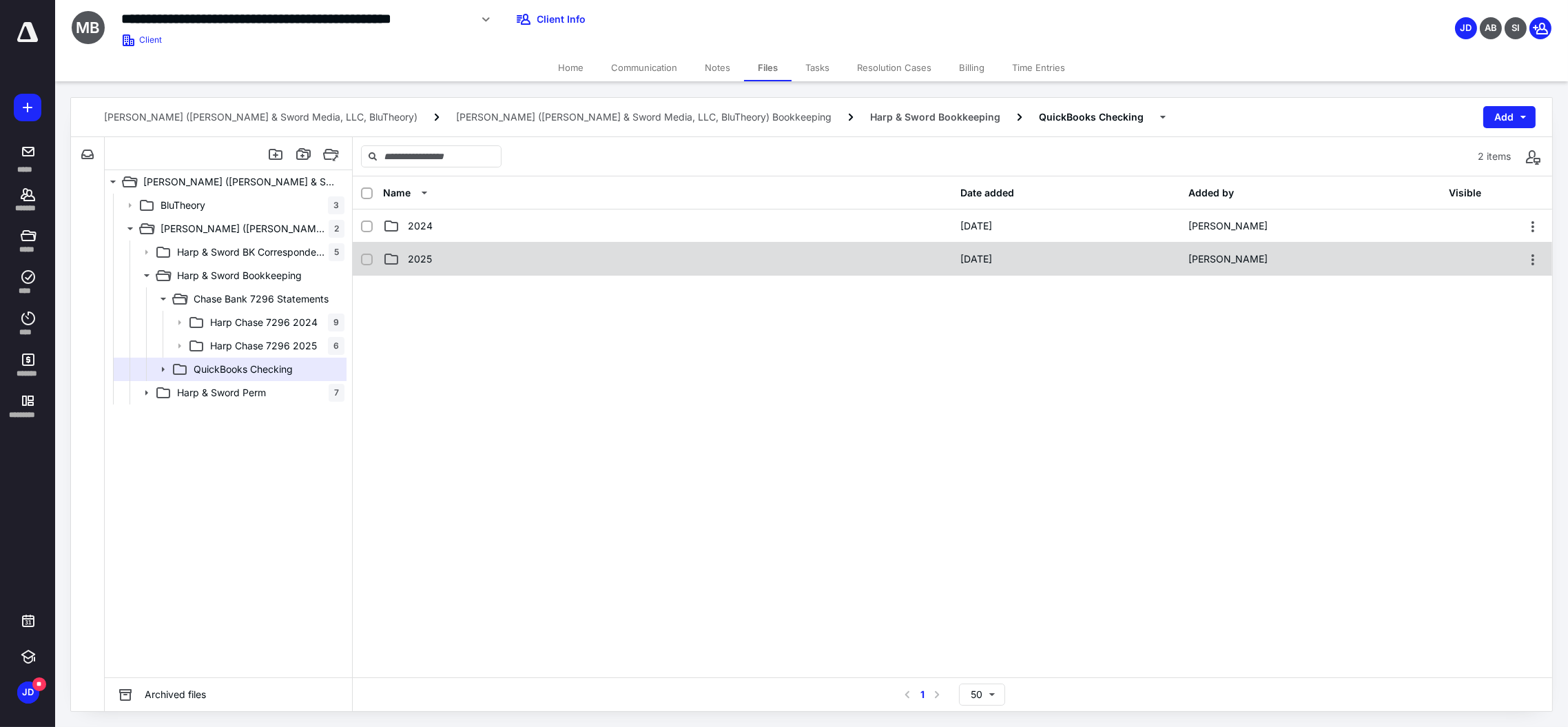 click on "2025" at bounding box center [668, 259] 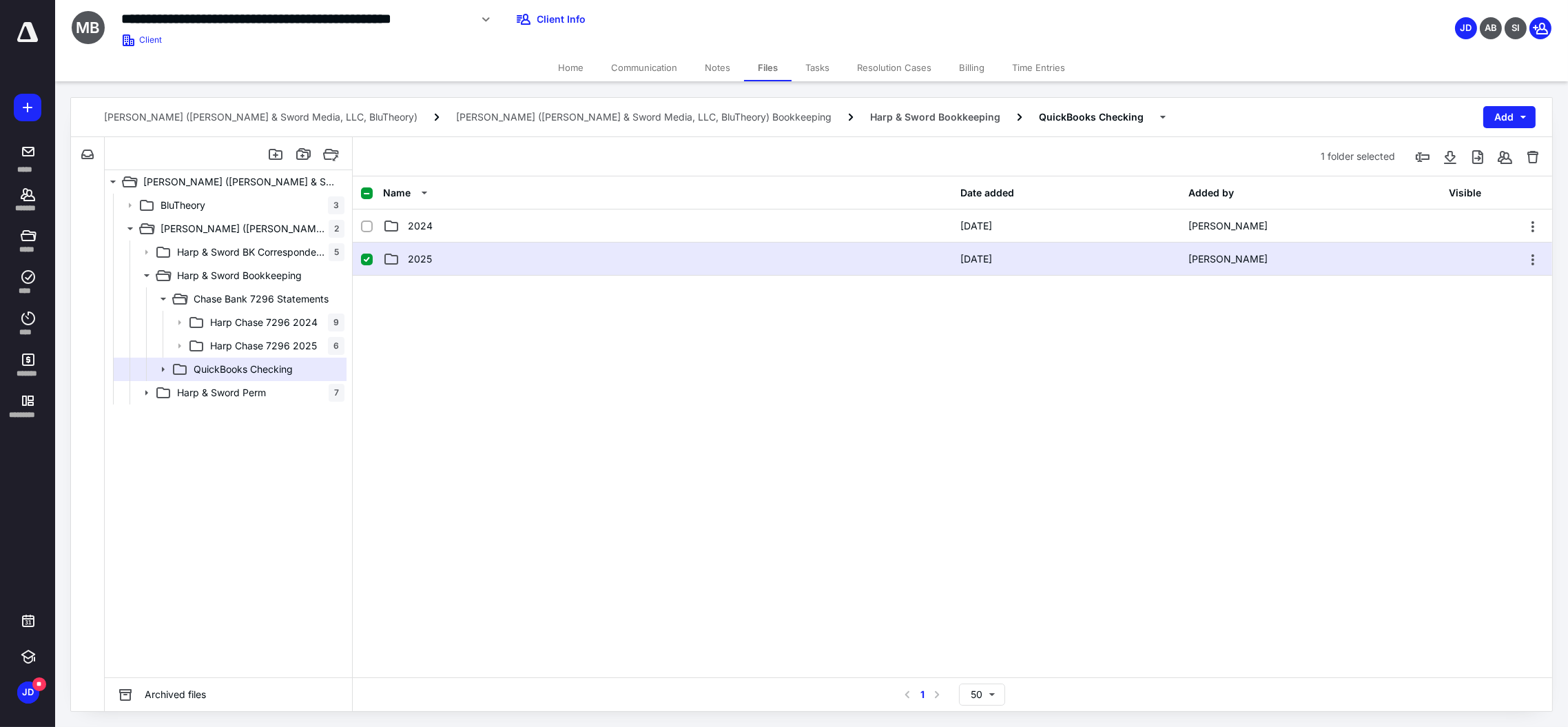 click on "2025" at bounding box center (668, 259) 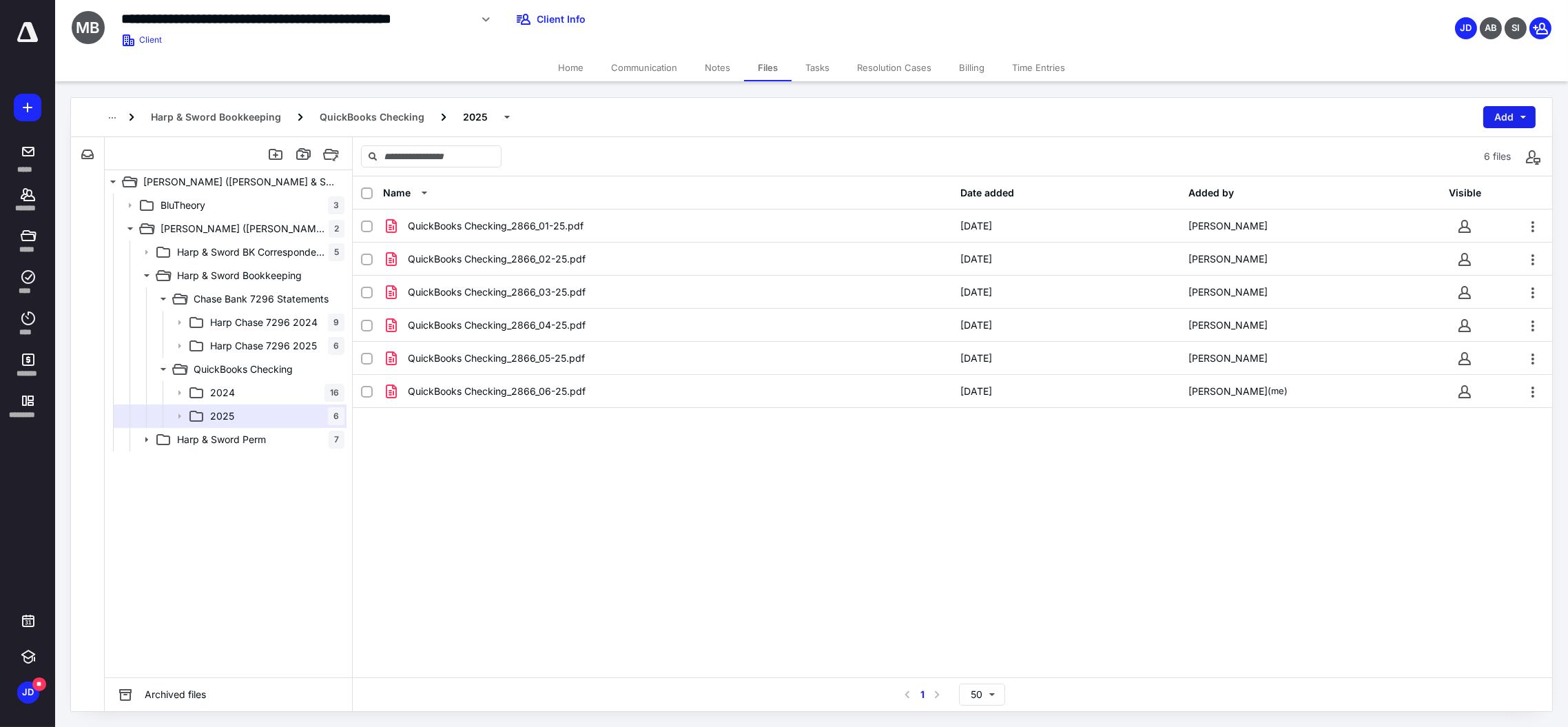 click on "Add" at bounding box center (1509, 117) 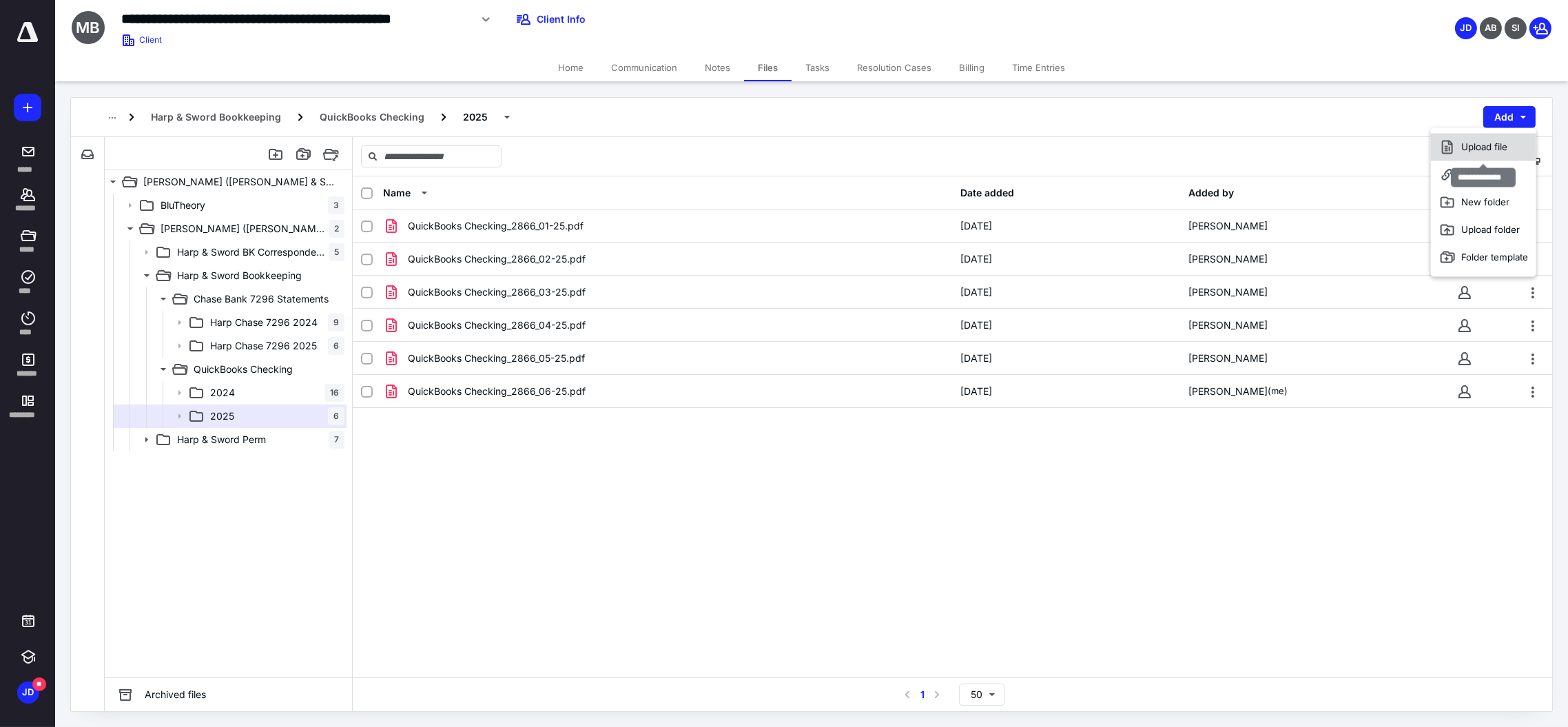 click on "Upload file" at bounding box center (1483, 147) 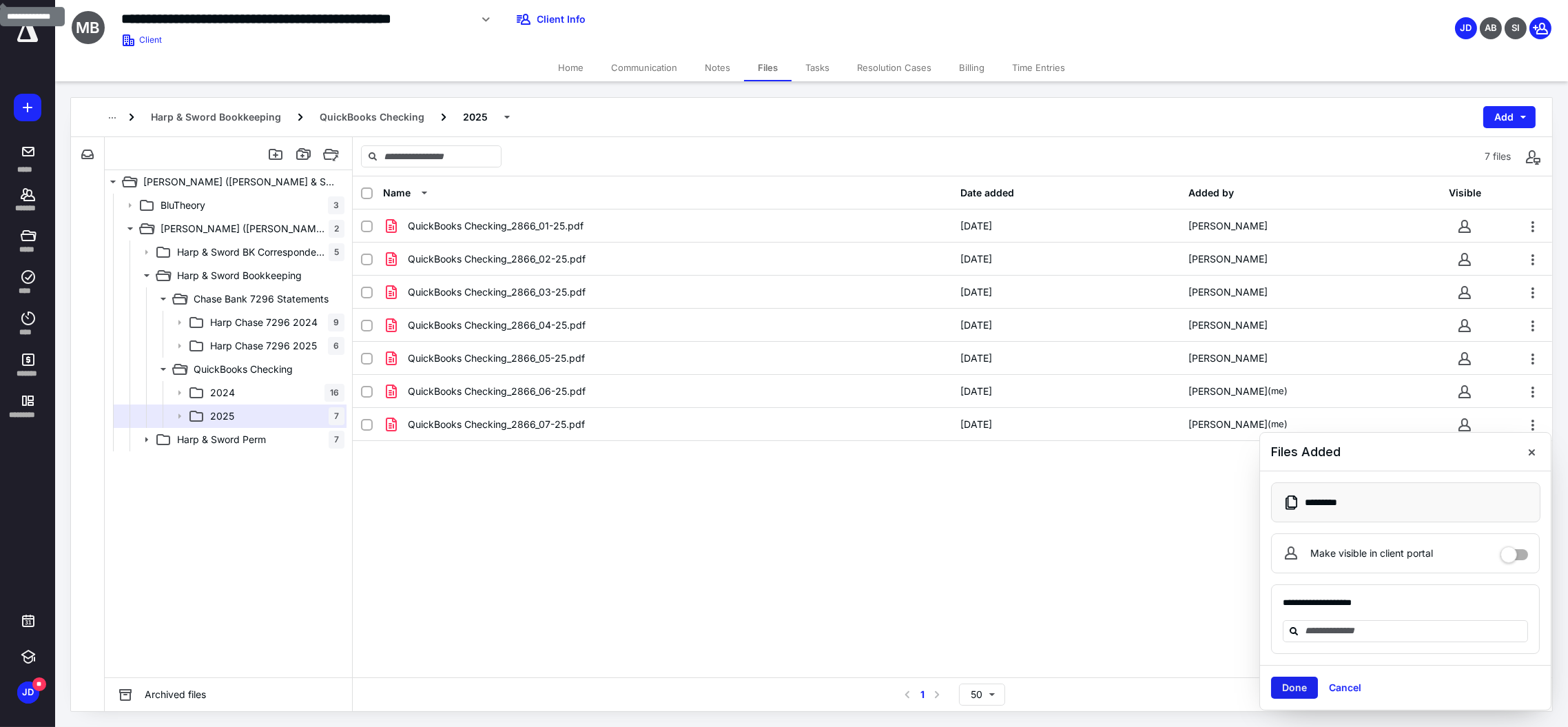 click on "Done" at bounding box center [1294, 688] 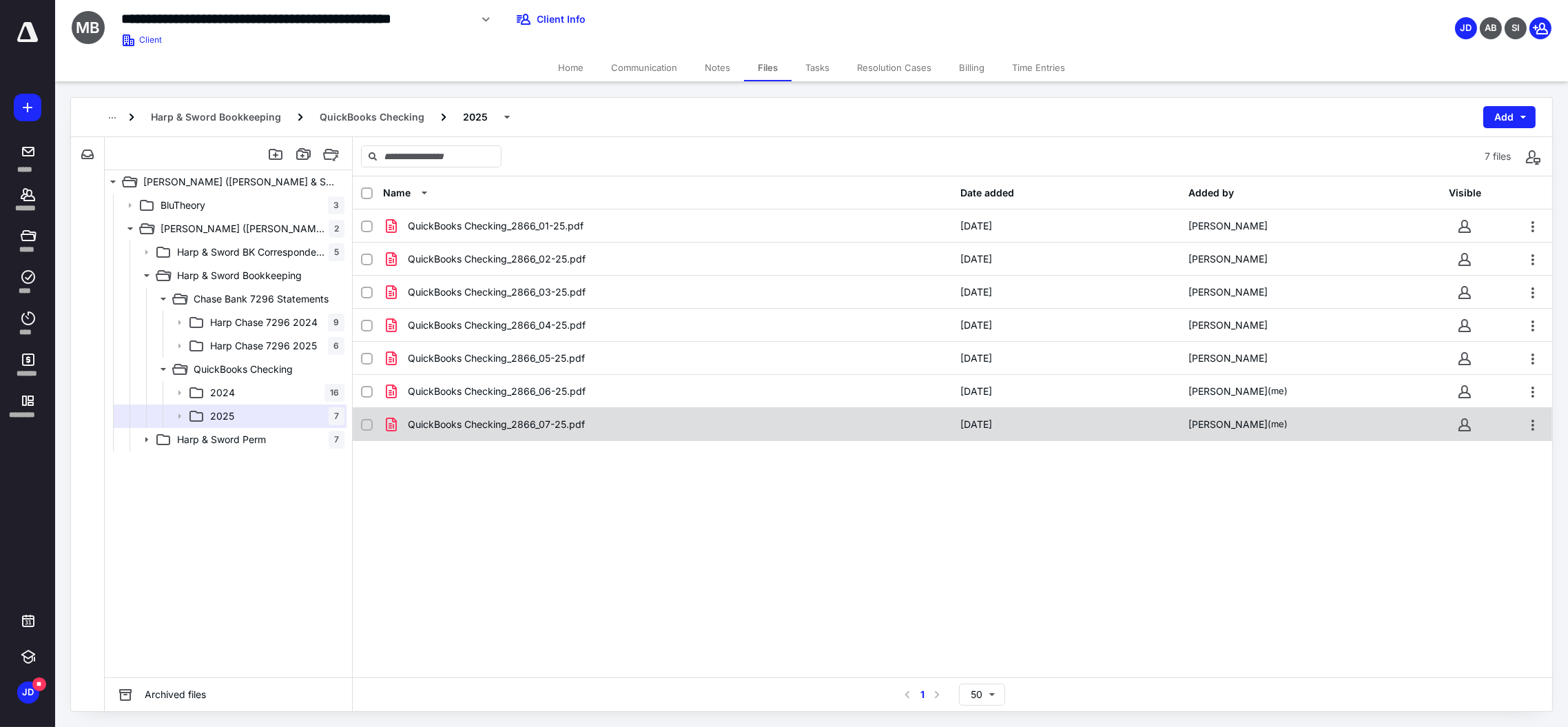 click on "QuickBooks Checking_2866_07-25.pdf" at bounding box center (668, 424) 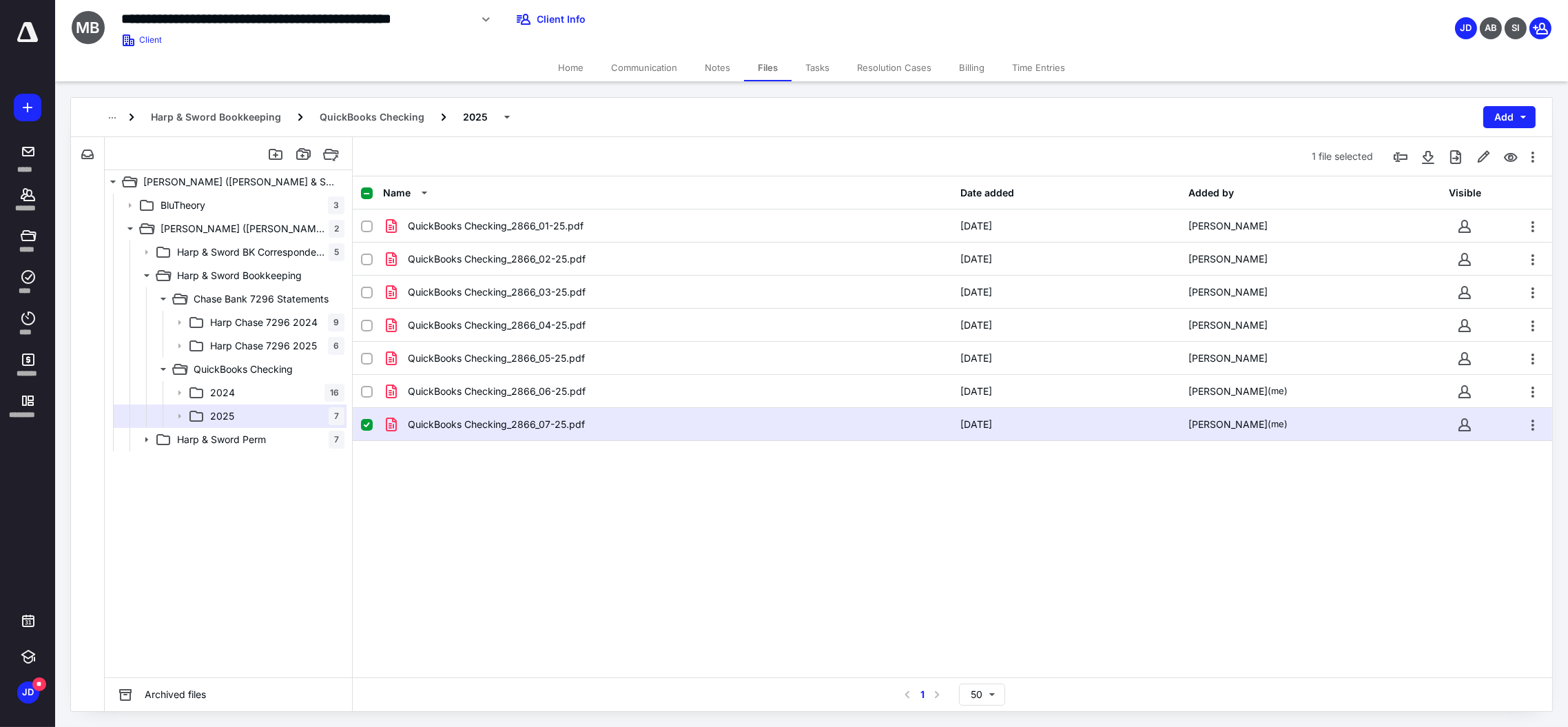 click on "QuickBooks Checking_2866_07-25.pdf" at bounding box center [668, 424] 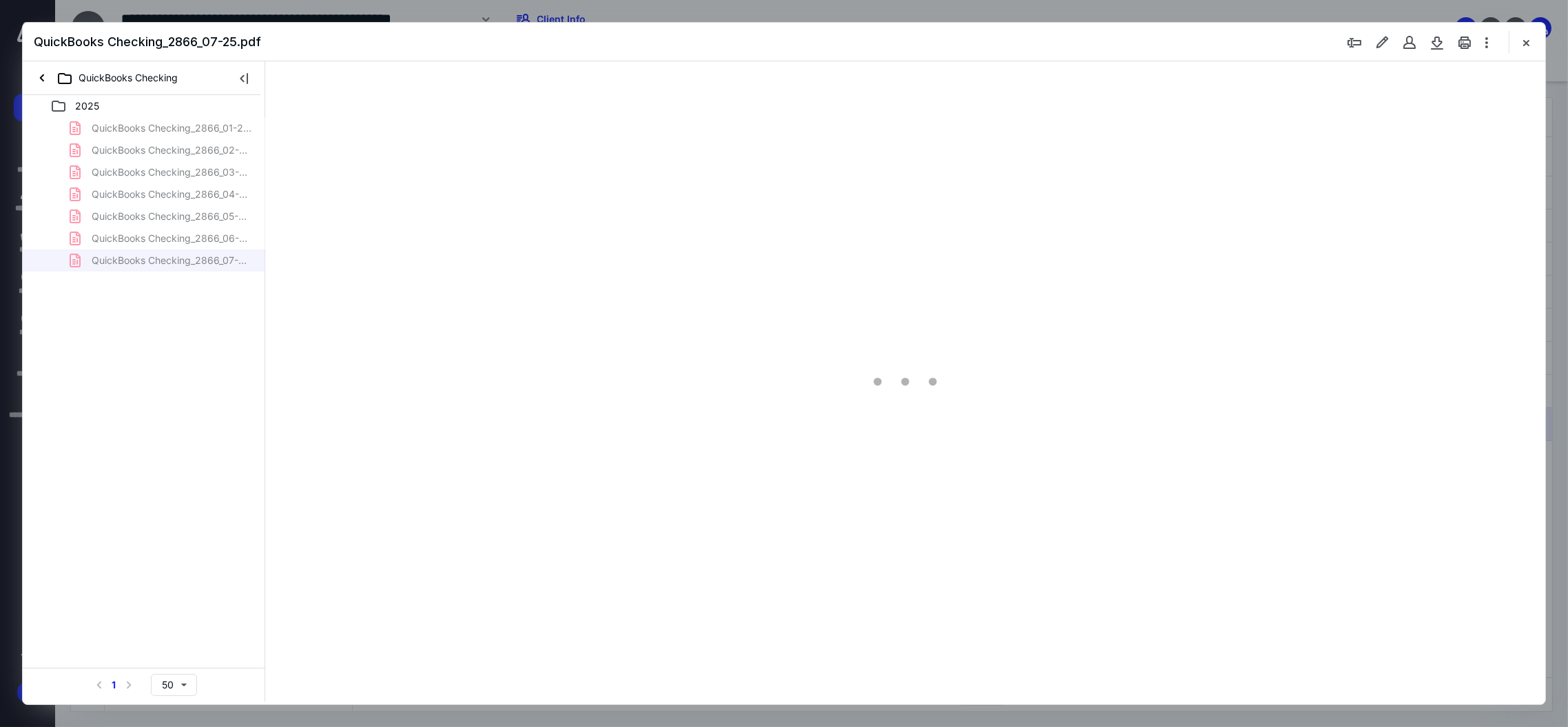 scroll, scrollTop: 0, scrollLeft: 0, axis: both 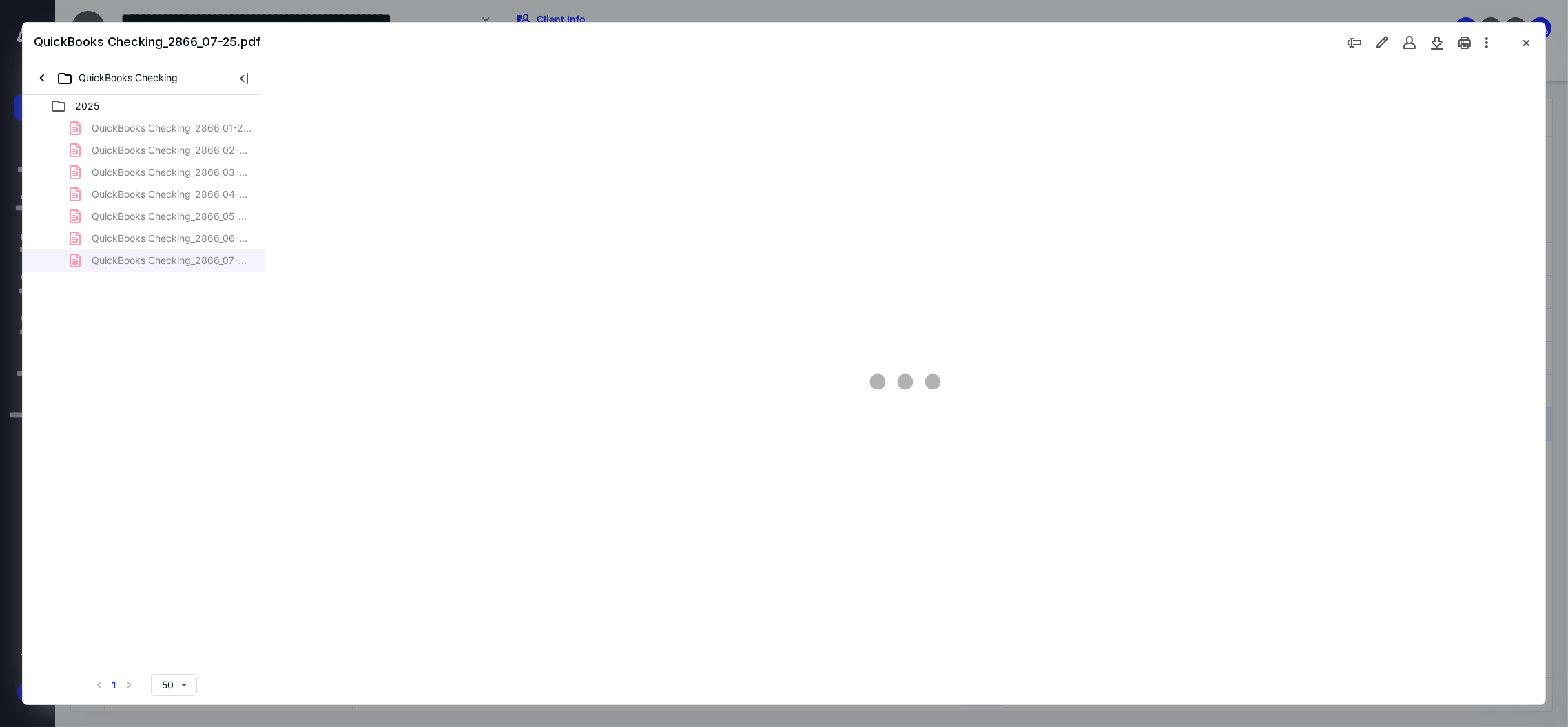 type on "107" 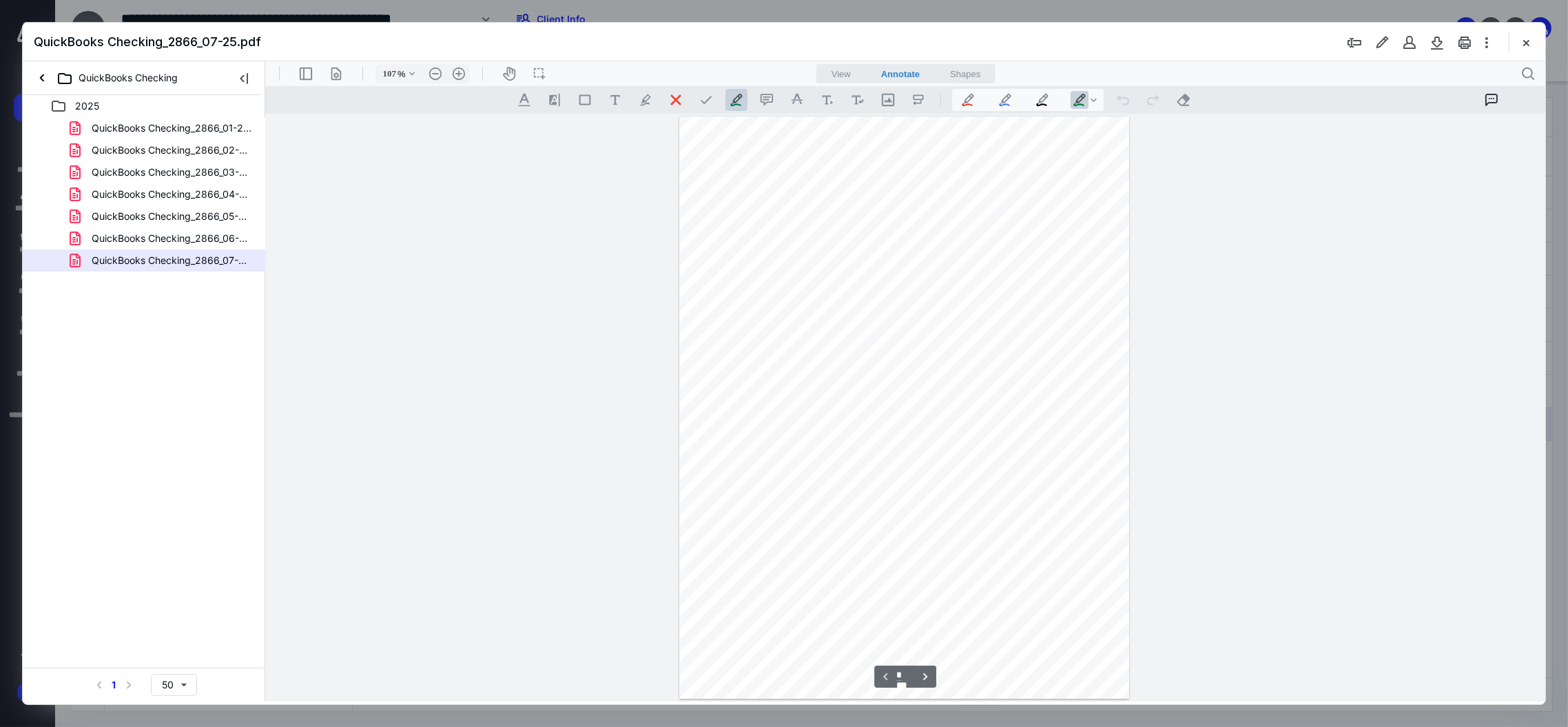 scroll, scrollTop: 55, scrollLeft: 0, axis: vertical 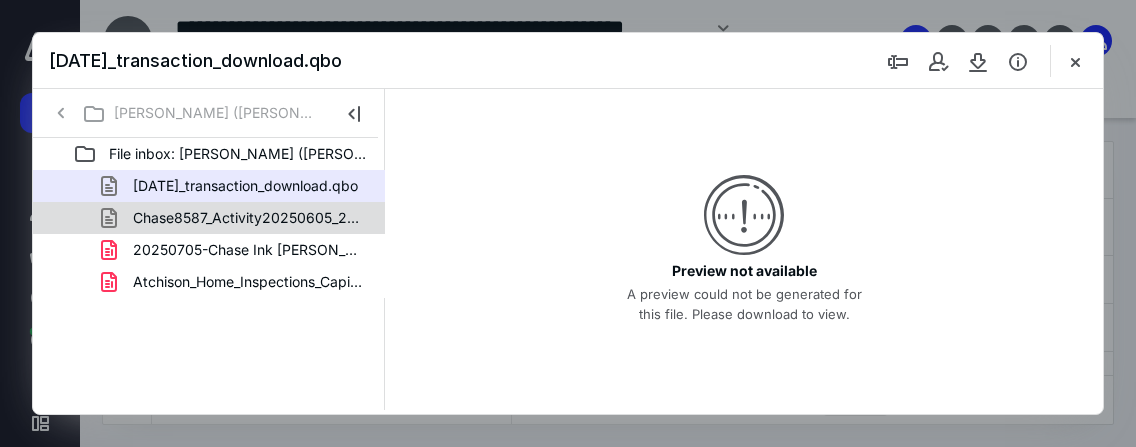 click on "Chase8587_Activity20250605_20250710_20250710.qbo" at bounding box center (237, 218) 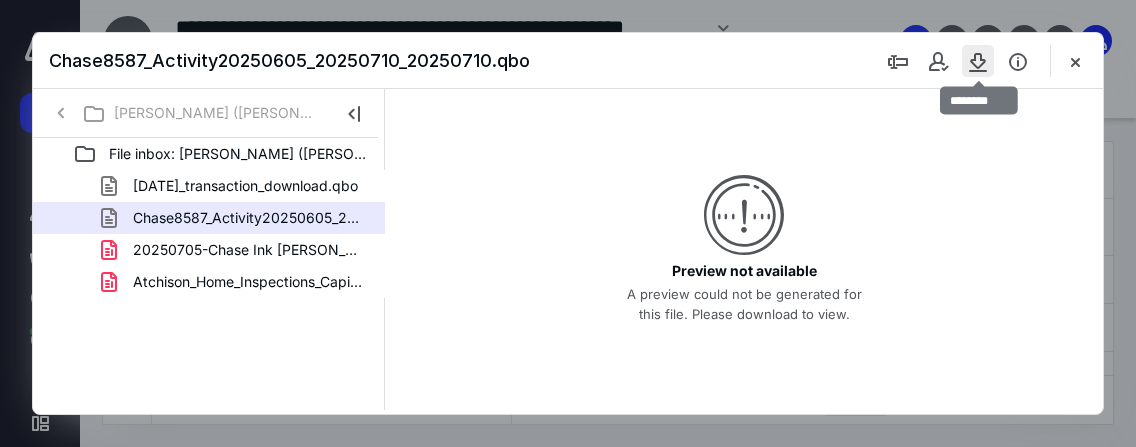 click at bounding box center (978, 61) 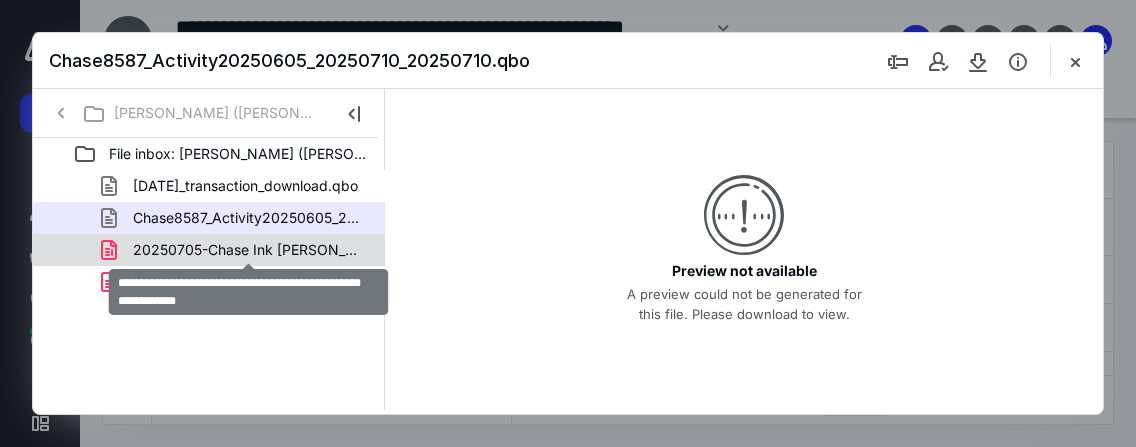 click on "20250705-Chase Ink Atchison Home Inspections statement-858.pdf" at bounding box center [249, 250] 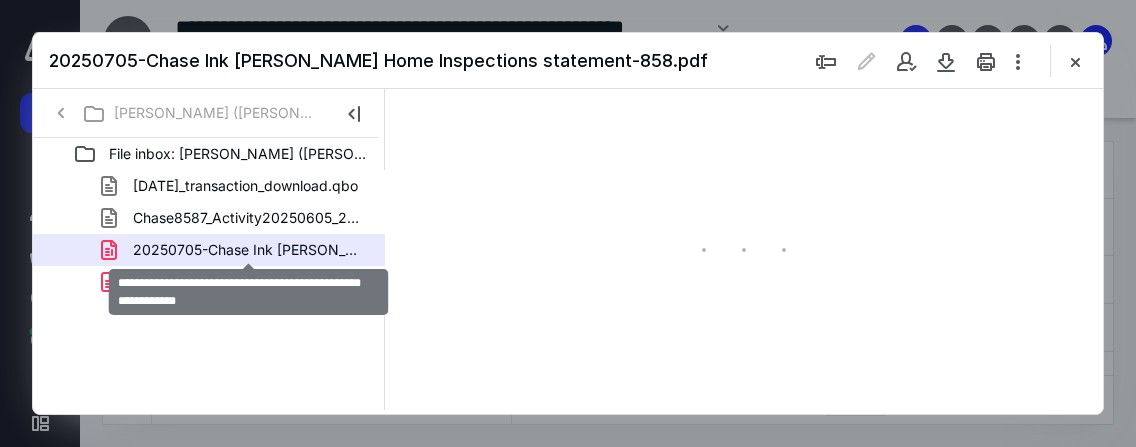 scroll, scrollTop: 104, scrollLeft: 0, axis: vertical 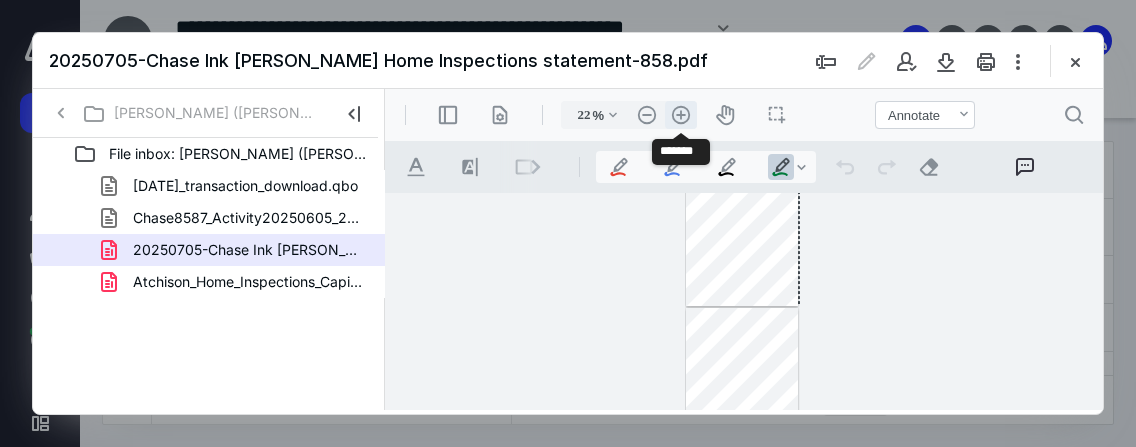 click on ".cls-1{fill:#abb0c4;} icon - header - zoom - in - line" at bounding box center [681, 115] 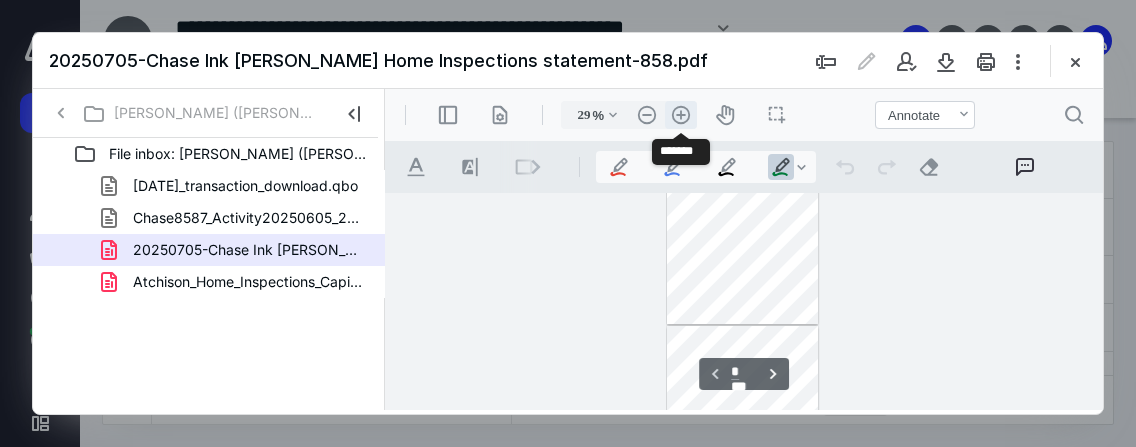 click on ".cls-1{fill:#abb0c4;} icon - header - zoom - in - line" at bounding box center (681, 115) 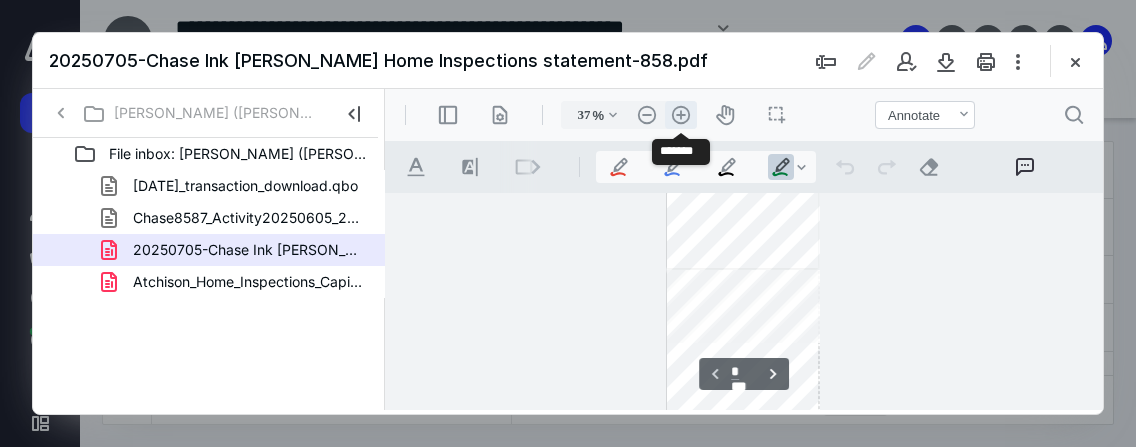 click on ".cls-1{fill:#abb0c4;} icon - header - zoom - in - line" at bounding box center [681, 115] 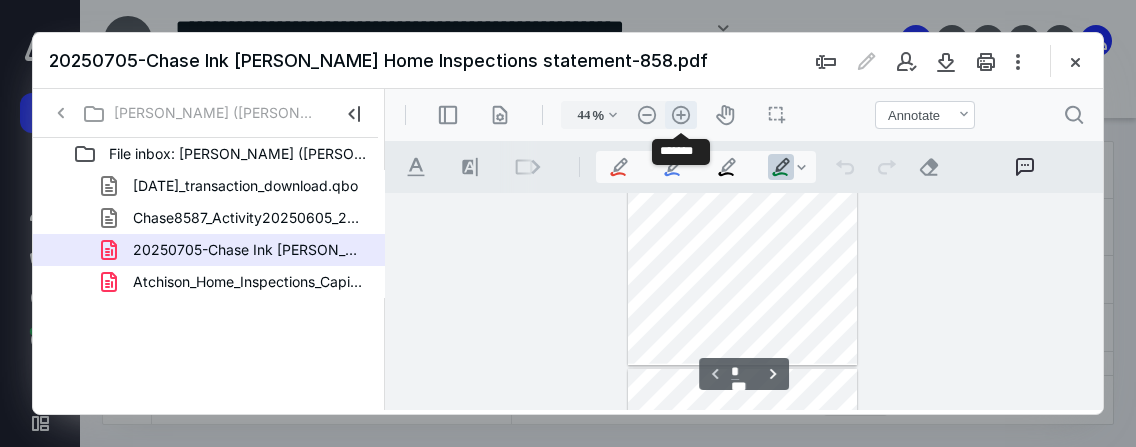 click on ".cls-1{fill:#abb0c4;} icon - header - zoom - in - line" at bounding box center [681, 115] 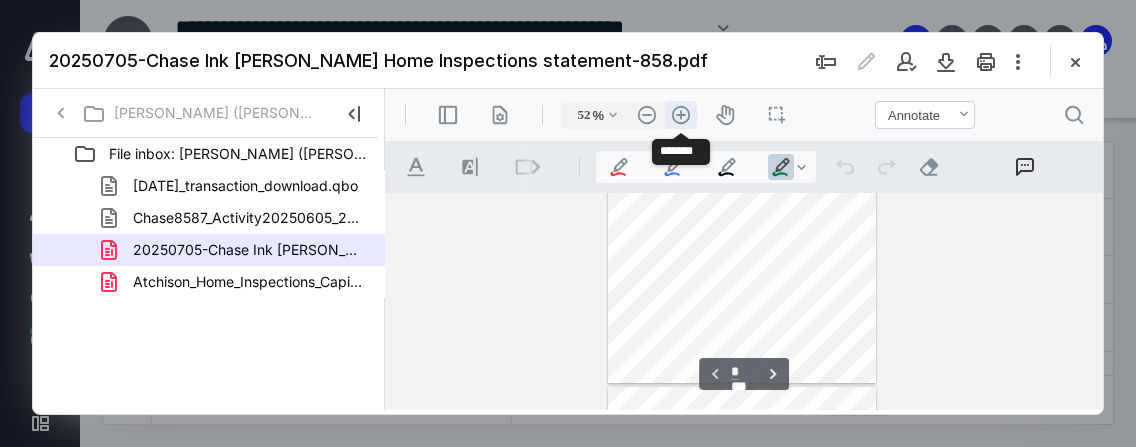 click on ".cls-1{fill:#abb0c4;} icon - header - zoom - in - line" at bounding box center (681, 115) 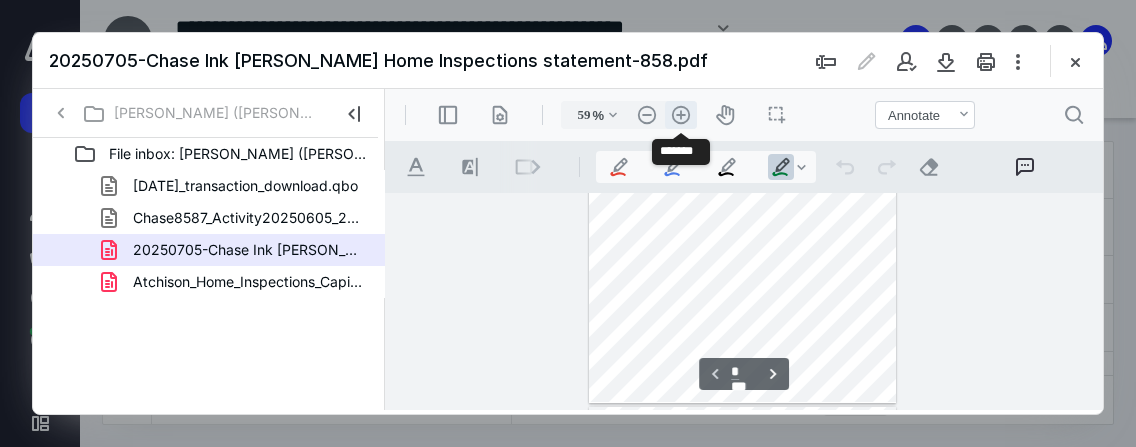 click on ".cls-1{fill:#abb0c4;} icon - header - zoom - in - line" at bounding box center (681, 115) 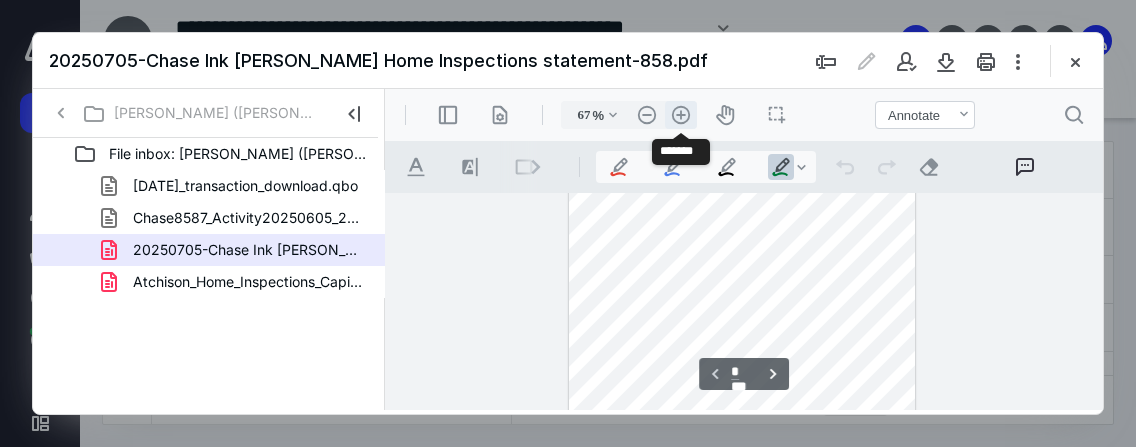click on ".cls-1{fill:#abb0c4;} icon - header - zoom - in - line" at bounding box center [681, 115] 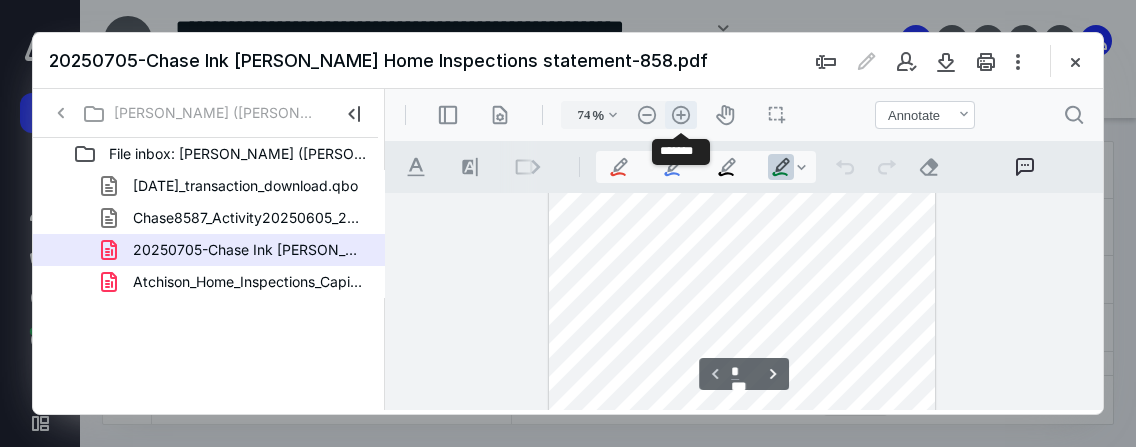 click on ".cls-1{fill:#abb0c4;} icon - header - zoom - in - line" at bounding box center [681, 115] 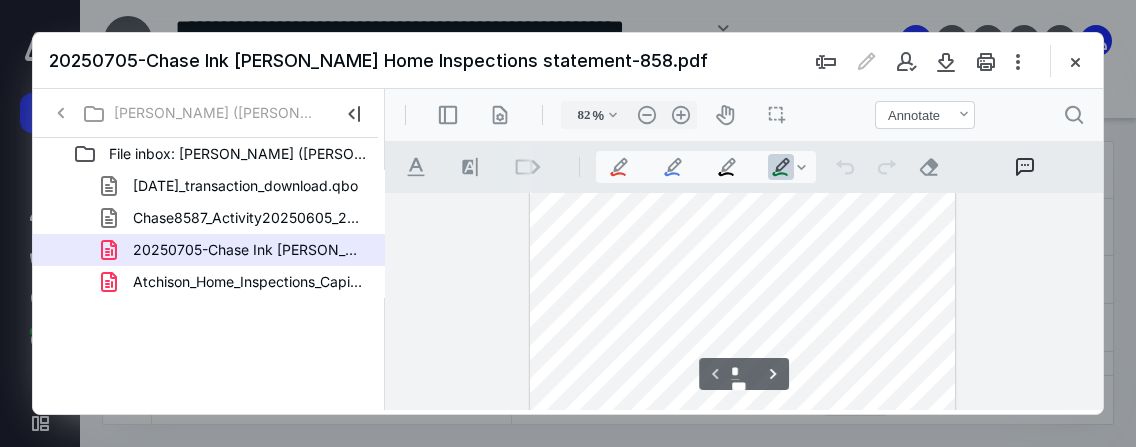 scroll, scrollTop: 266, scrollLeft: 0, axis: vertical 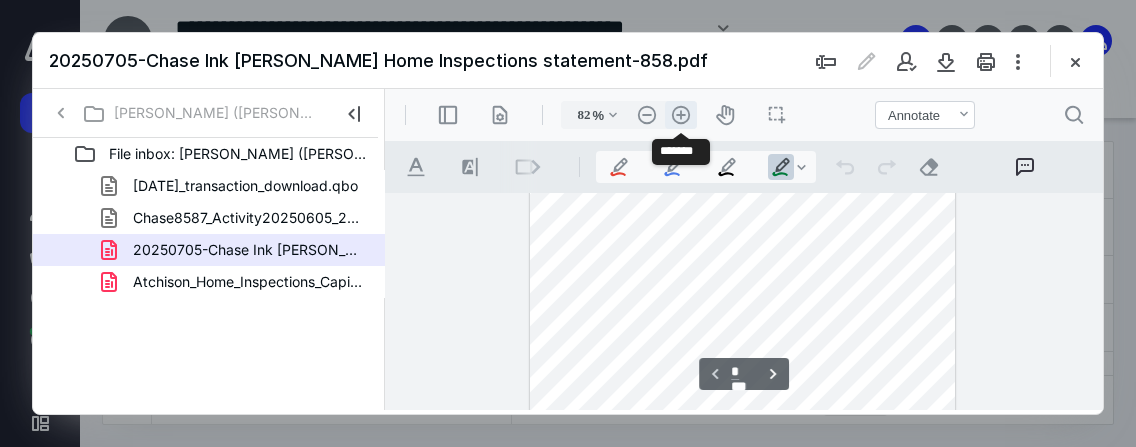 click on ".cls-1{fill:#abb0c4;} icon - header - zoom - in - line" at bounding box center [681, 115] 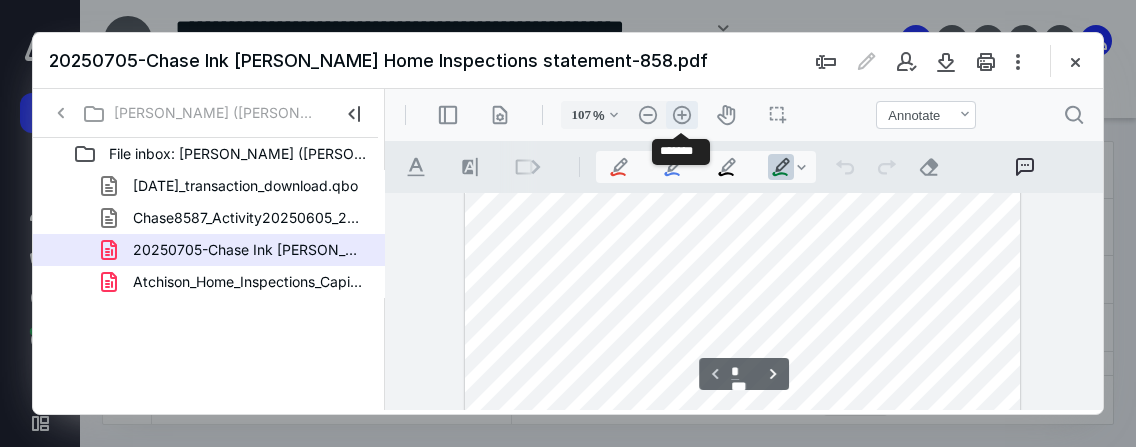 click on ".cls-1{fill:#abb0c4;} icon - header - zoom - in - line" at bounding box center (682, 115) 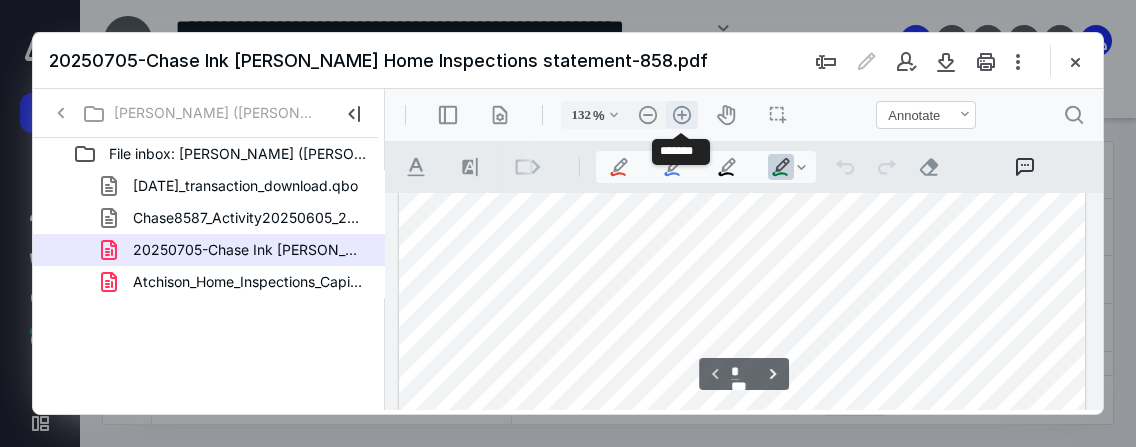 scroll, scrollTop: 465, scrollLeft: 0, axis: vertical 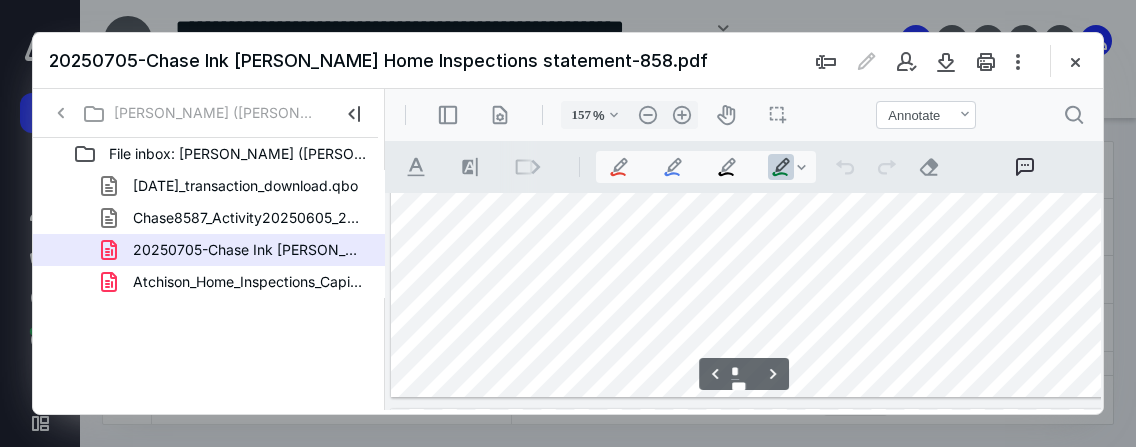 type on "*" 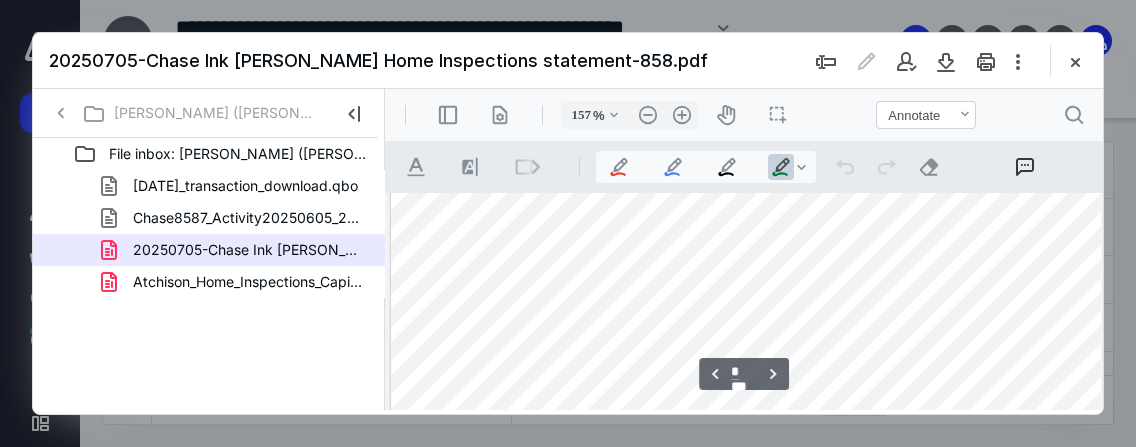 scroll, scrollTop: 3498, scrollLeft: 0, axis: vertical 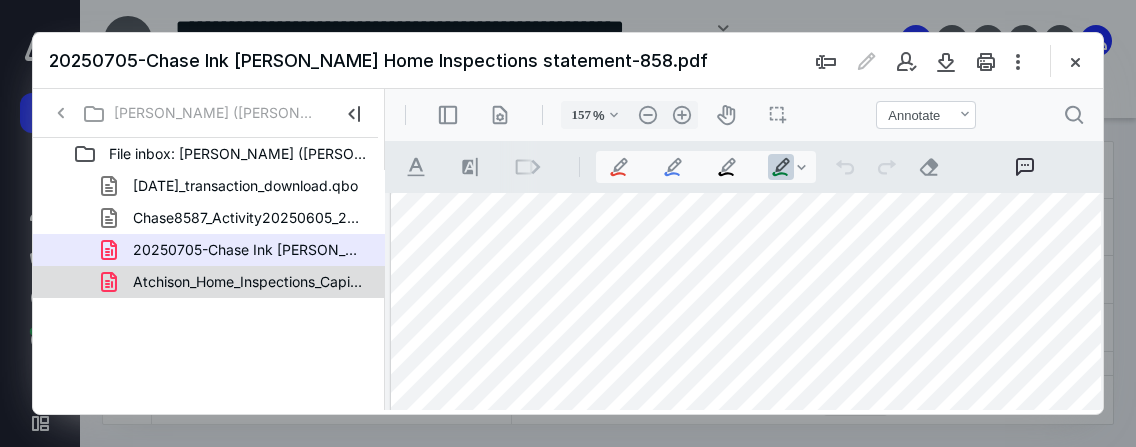 click on "Atchison_Home_Inspections_Capital One 9939_JUN_2025.pdf" at bounding box center [237, 282] 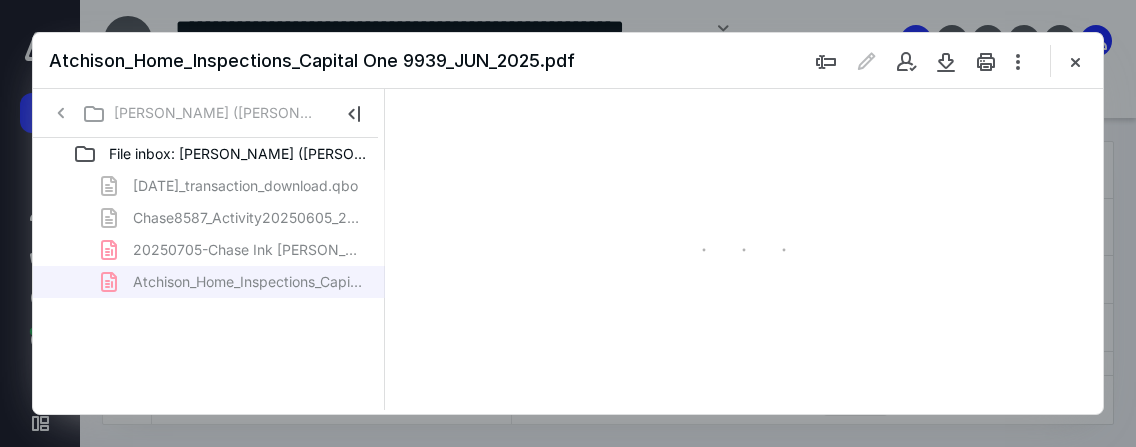 scroll, scrollTop: 104, scrollLeft: 0, axis: vertical 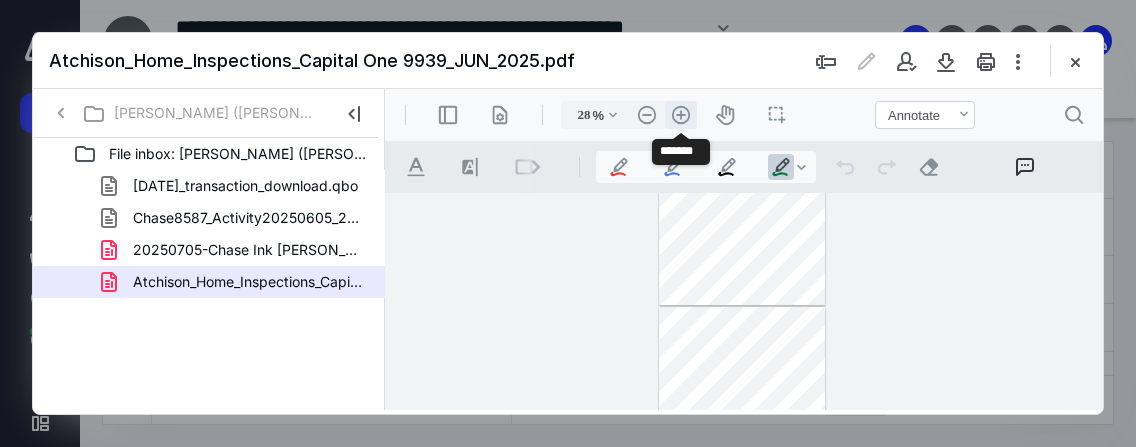 click on ".cls-1{fill:#abb0c4;} icon - header - zoom - in - line" at bounding box center (681, 115) 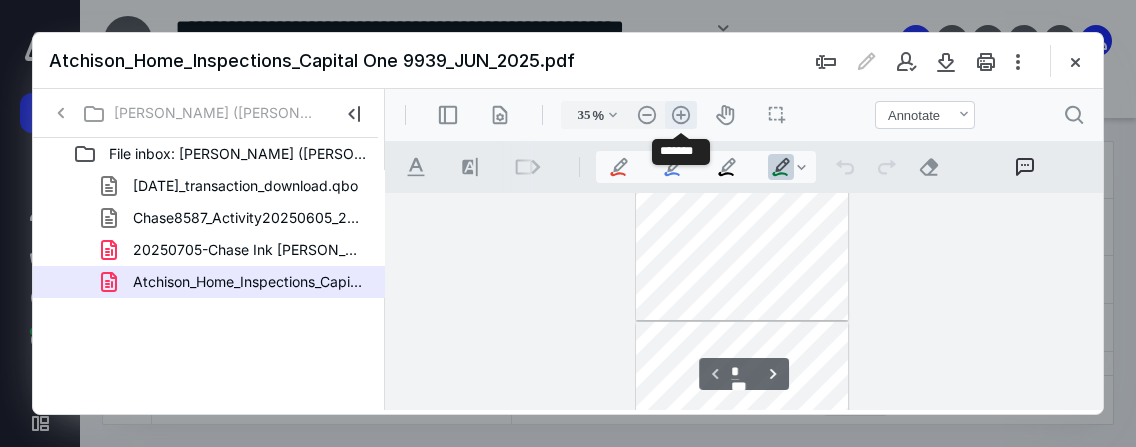 click on ".cls-1{fill:#abb0c4;} icon - header - zoom - in - line" at bounding box center [681, 115] 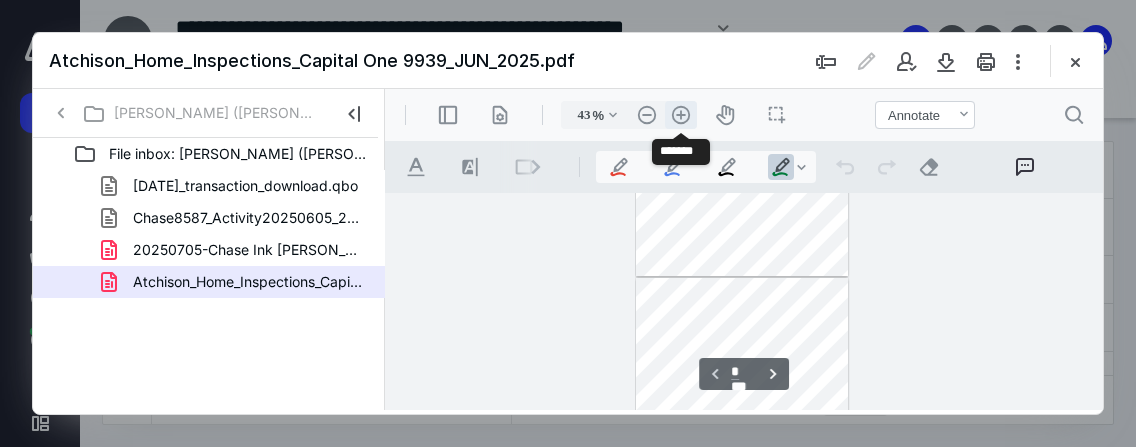 click on ".cls-1{fill:#abb0c4;} icon - header - zoom - in - line" at bounding box center (681, 115) 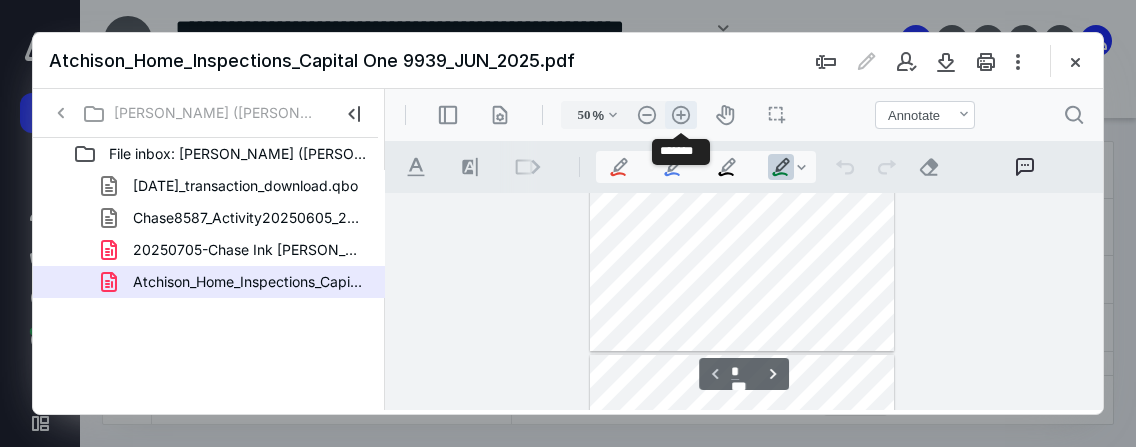 click on ".cls-1{fill:#abb0c4;} icon - header - zoom - in - line" at bounding box center (681, 115) 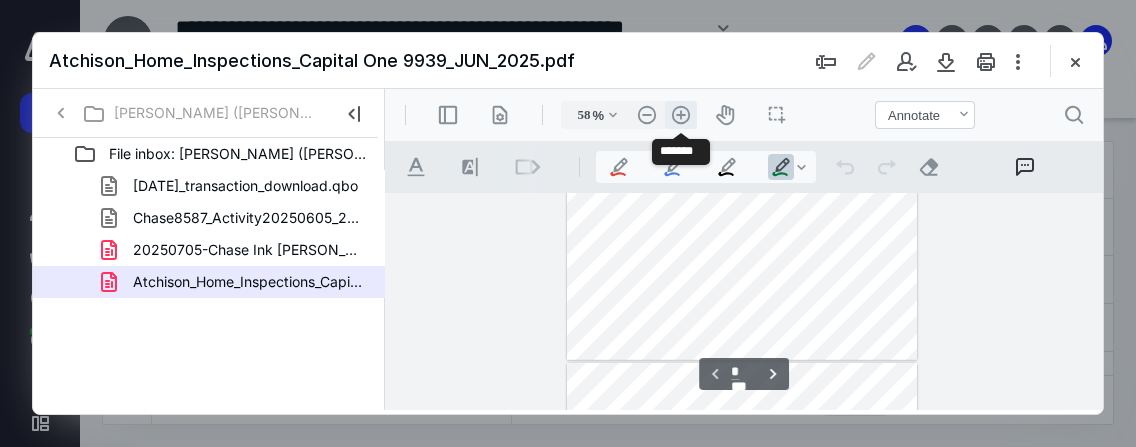 click on ".cls-1{fill:#abb0c4;} icon - header - zoom - in - line" at bounding box center (681, 115) 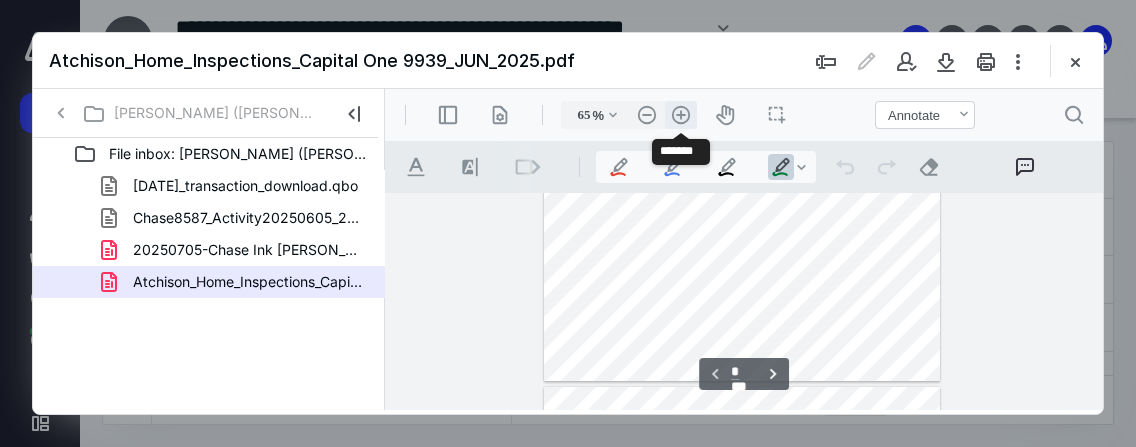 click on ".cls-1{fill:#abb0c4;} icon - header - zoom - in - line" at bounding box center (681, 115) 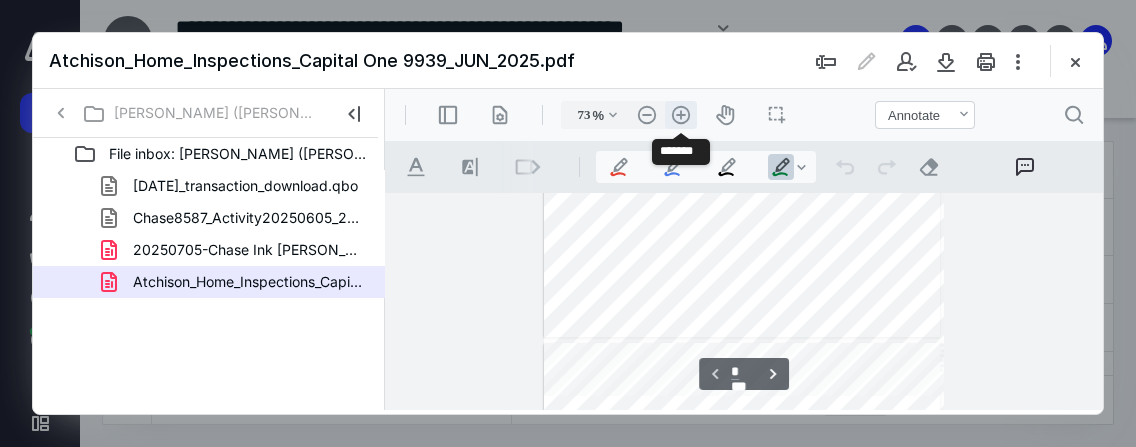 click on ".cls-1{fill:#abb0c4;} icon - header - zoom - in - line" at bounding box center [681, 115] 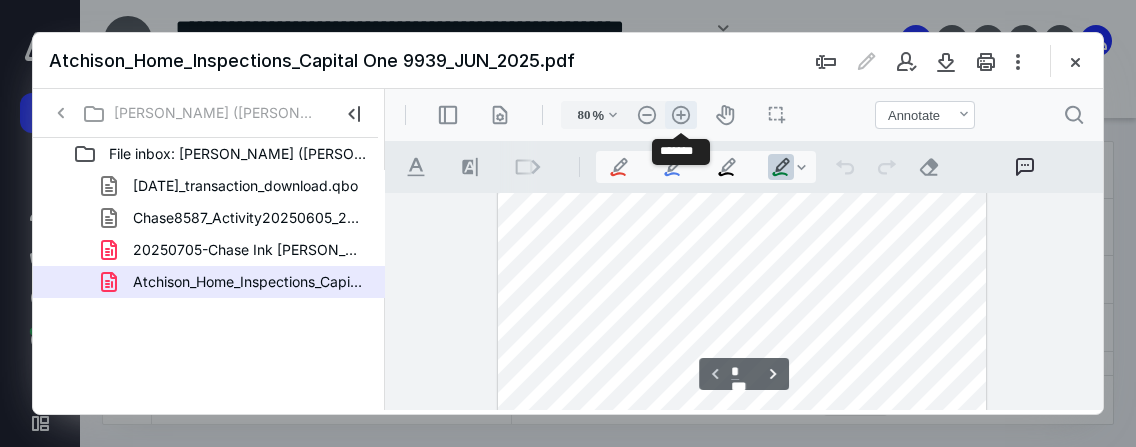 click on ".cls-1{fill:#abb0c4;} icon - header - zoom - in - line" at bounding box center (681, 115) 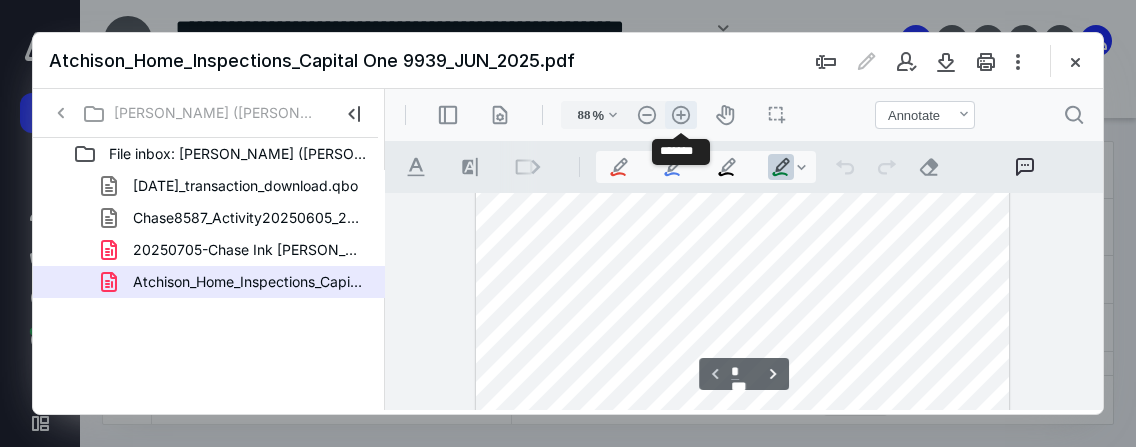 click on ".cls-1{fill:#abb0c4;} icon - header - zoom - in - line" at bounding box center [681, 115] 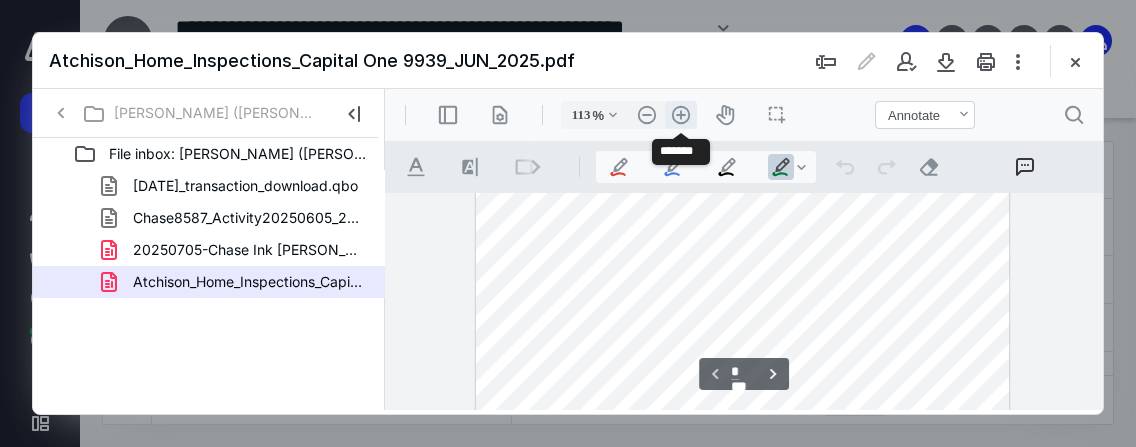 scroll, scrollTop: 608, scrollLeft: 0, axis: vertical 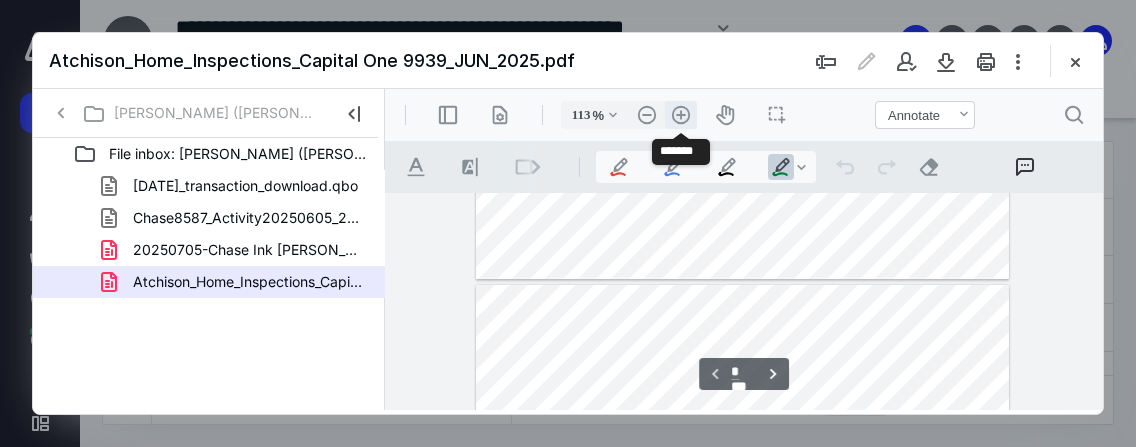 click on ".cls-1{fill:#abb0c4;} icon - header - zoom - in - line" at bounding box center (681, 115) 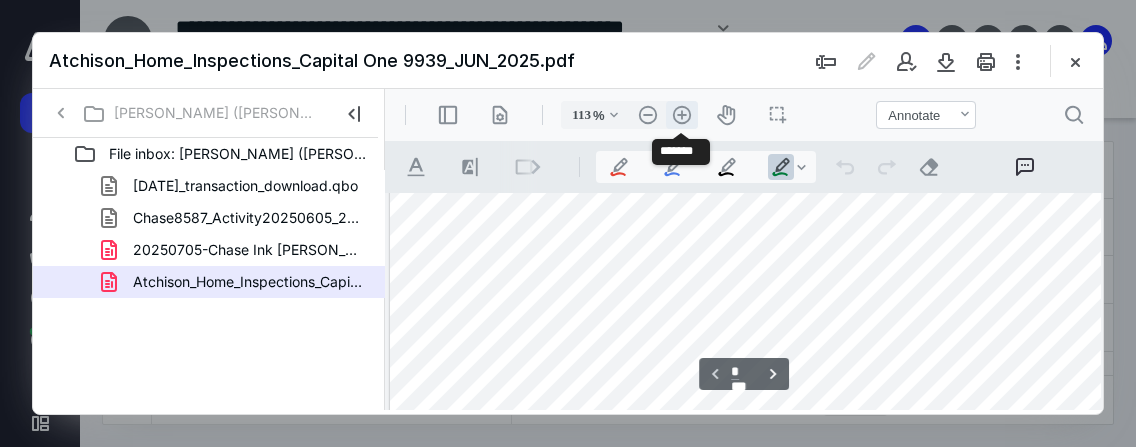 type on "138" 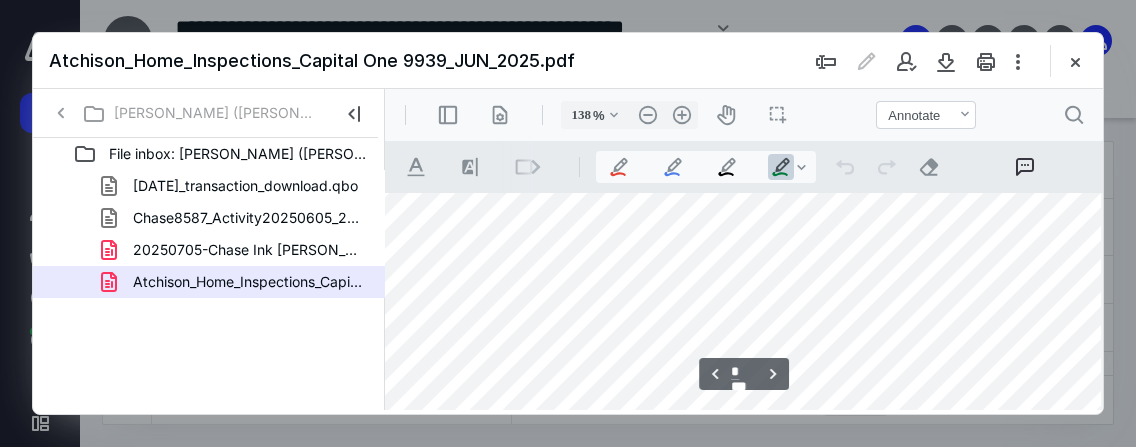 scroll, scrollTop: 2090, scrollLeft: 71, axis: both 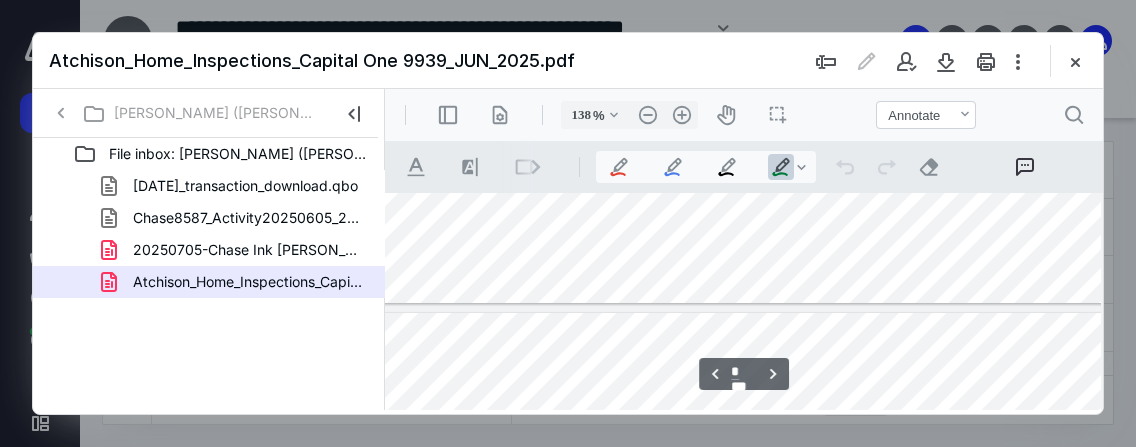 type on "*" 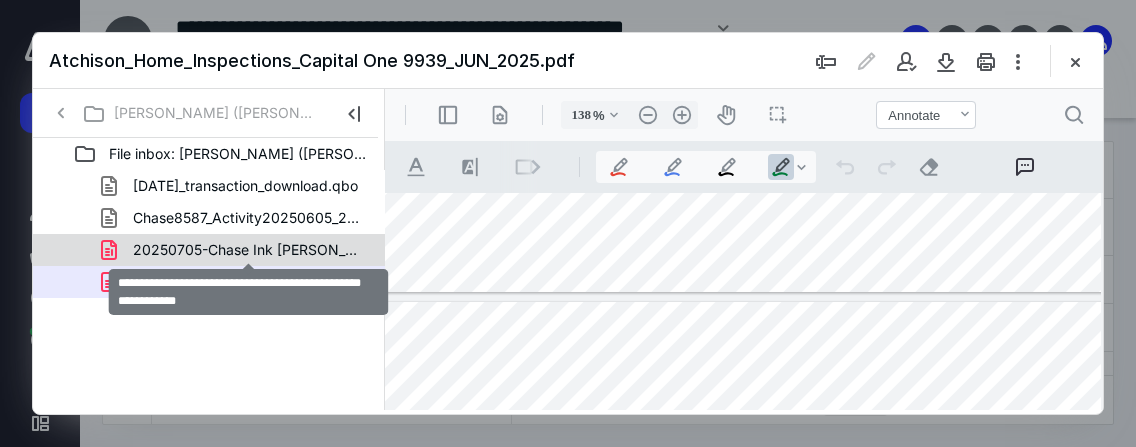 click on "20250705-Chase Ink Atchison Home Inspections statement-858.pdf" at bounding box center (249, 250) 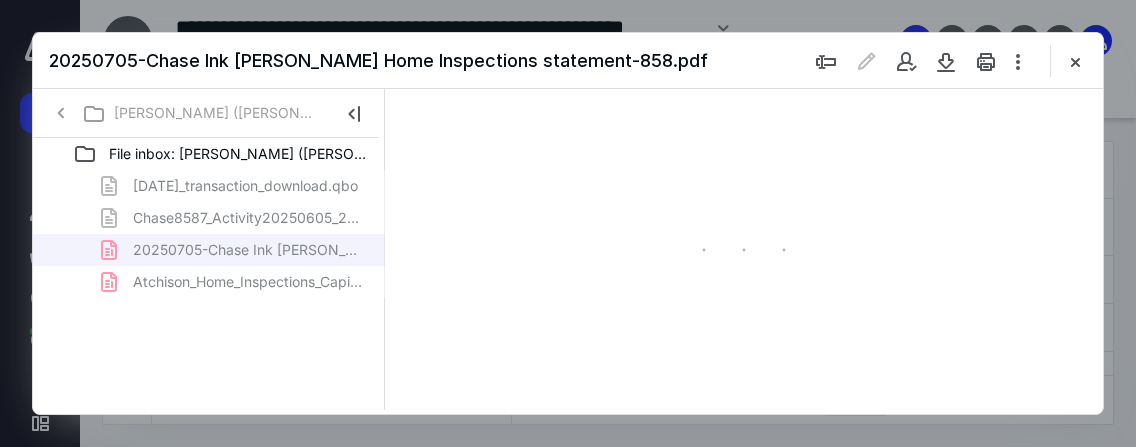 scroll, scrollTop: 104, scrollLeft: 0, axis: vertical 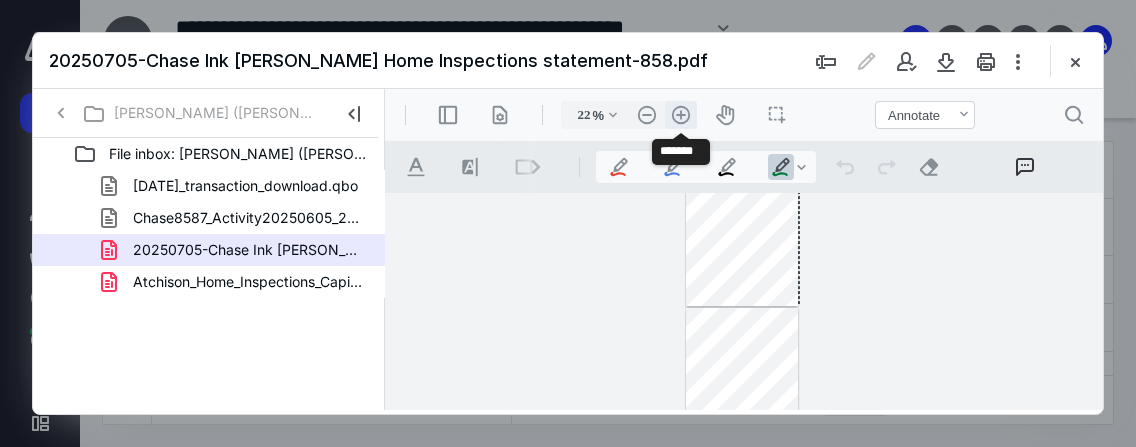 click on ".cls-1{fill:#abb0c4;} icon - header - zoom - in - line" at bounding box center (681, 115) 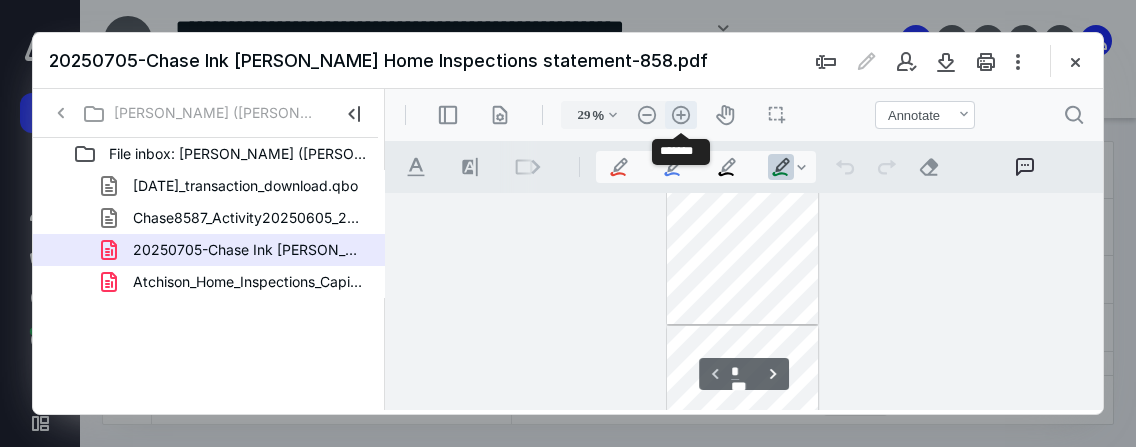 click on ".cls-1{fill:#abb0c4;} icon - header - zoom - in - line" at bounding box center (681, 115) 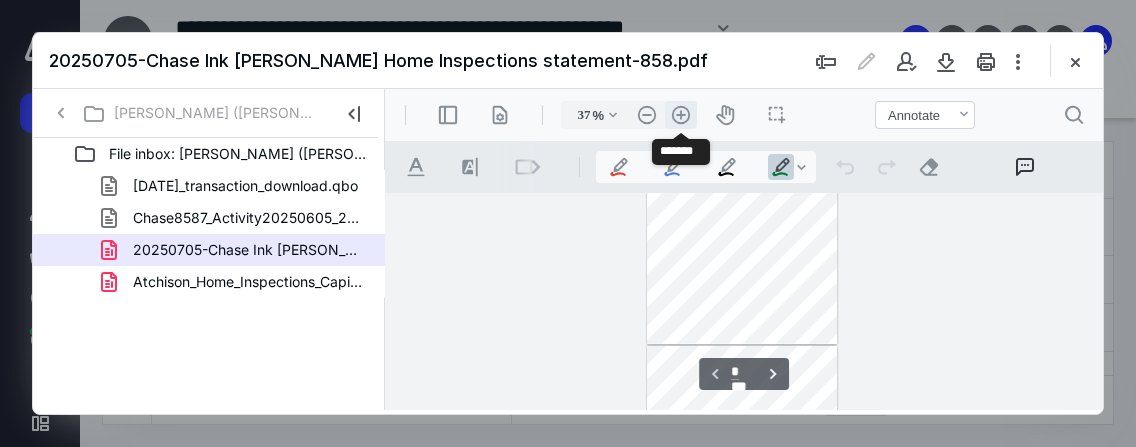 click on ".cls-1{fill:#abb0c4;} icon - header - zoom - in - line" at bounding box center (681, 115) 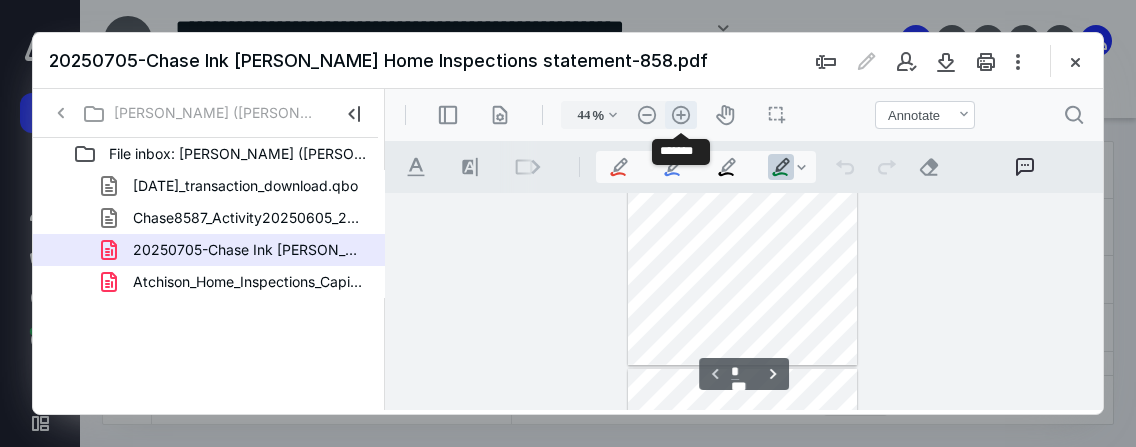 click on ".cls-1{fill:#abb0c4;} icon - header - zoom - in - line" at bounding box center [681, 115] 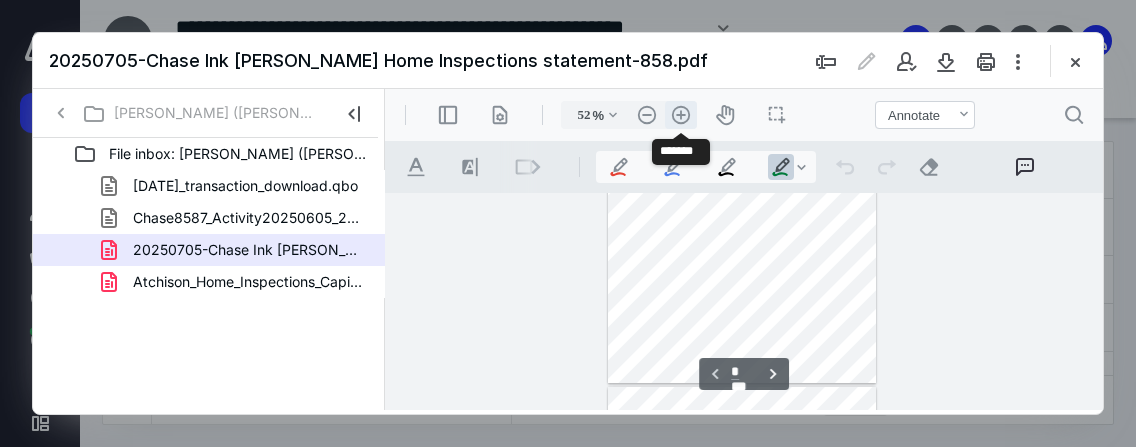 click on ".cls-1{fill:#abb0c4;} icon - header - zoom - in - line" at bounding box center (681, 115) 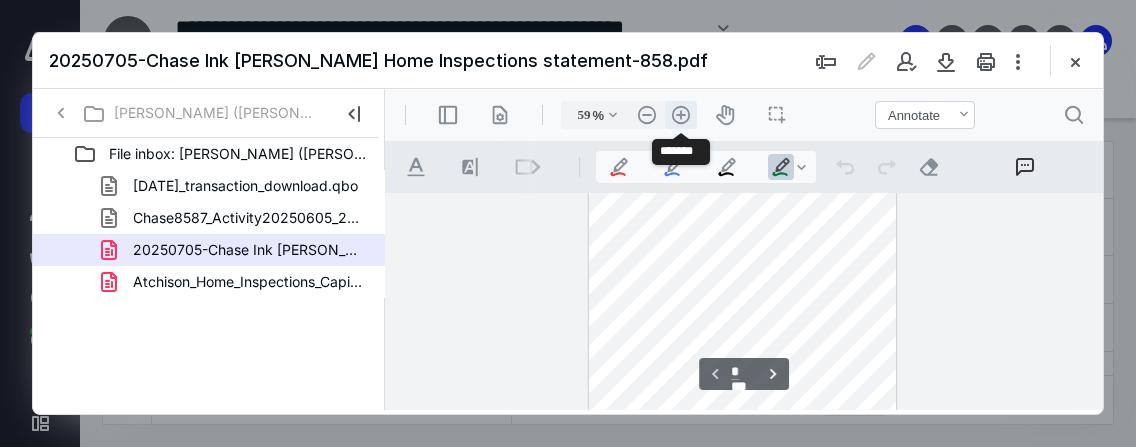 scroll, scrollTop: 386, scrollLeft: 0, axis: vertical 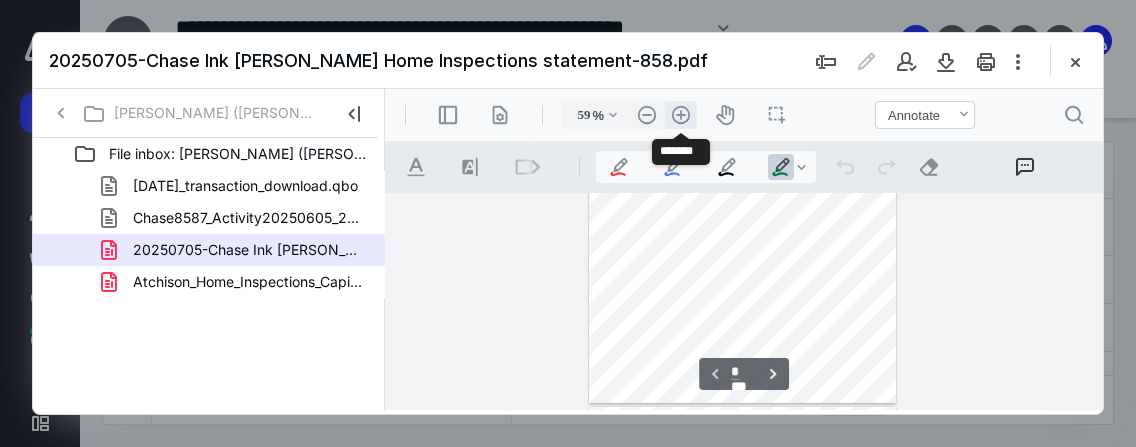 click on ".cls-1{fill:#abb0c4;} icon - header - zoom - in - line" at bounding box center [681, 115] 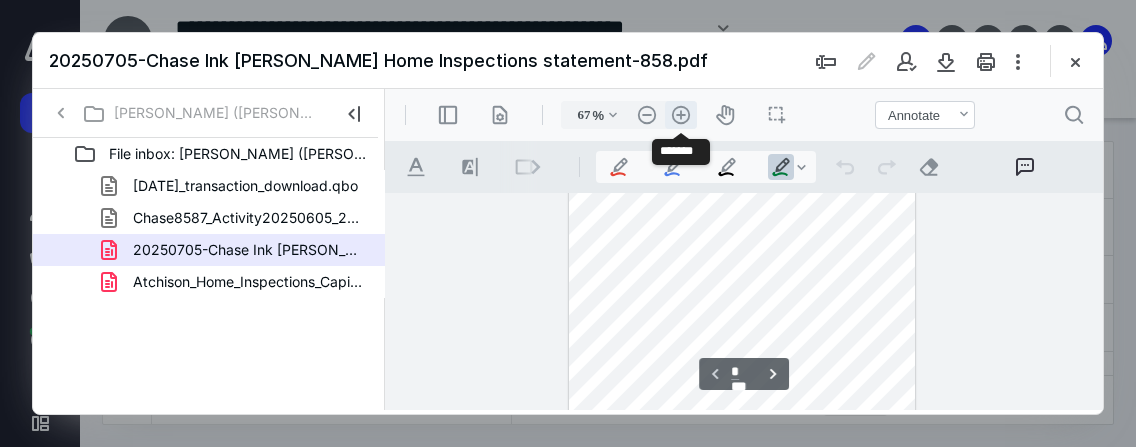 click on ".cls-1{fill:#abb0c4;} icon - header - zoom - in - line" at bounding box center (681, 115) 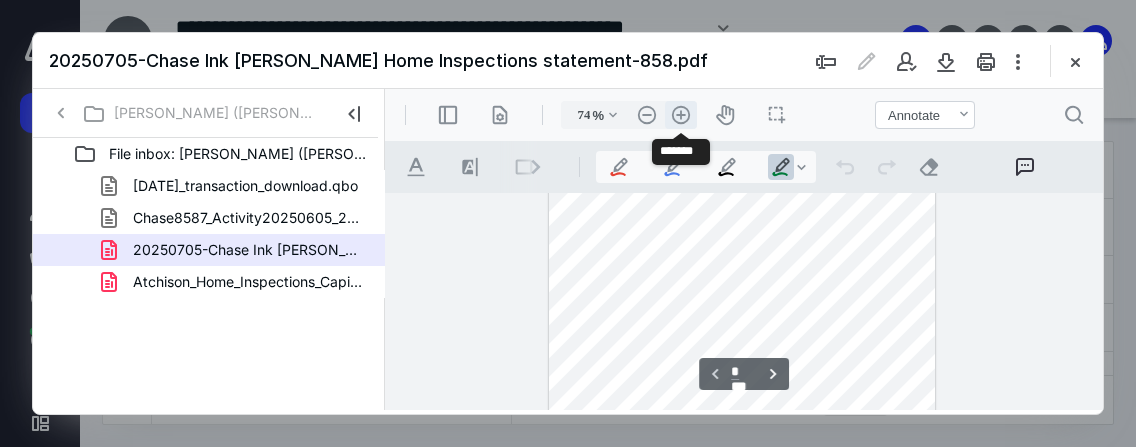 click on ".cls-1{fill:#abb0c4;} icon - header - zoom - in - line" at bounding box center (681, 115) 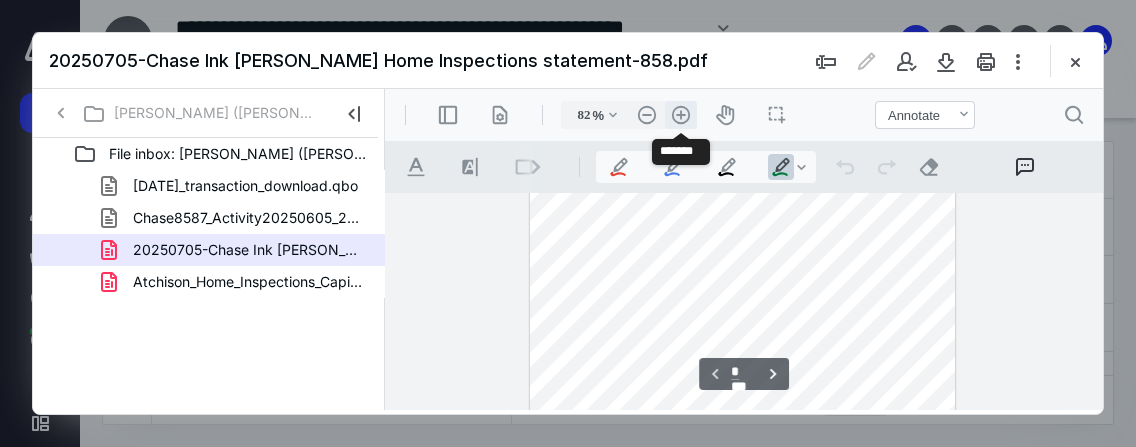 click on ".cls-1{fill:#abb0c4;} icon - header - zoom - in - line" at bounding box center (681, 115) 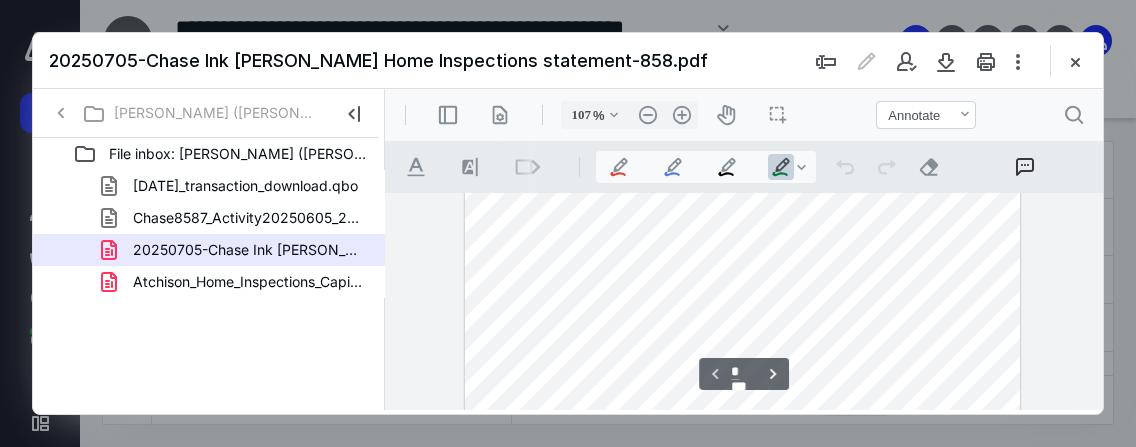 scroll, scrollTop: 266, scrollLeft: 0, axis: vertical 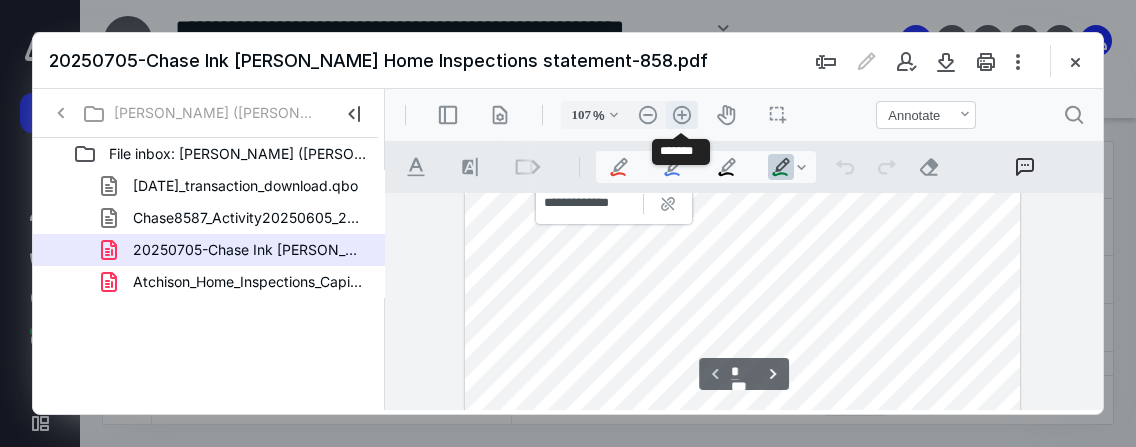 click on ".cls-1{fill:#abb0c4;} icon - header - zoom - in - line" at bounding box center [682, 115] 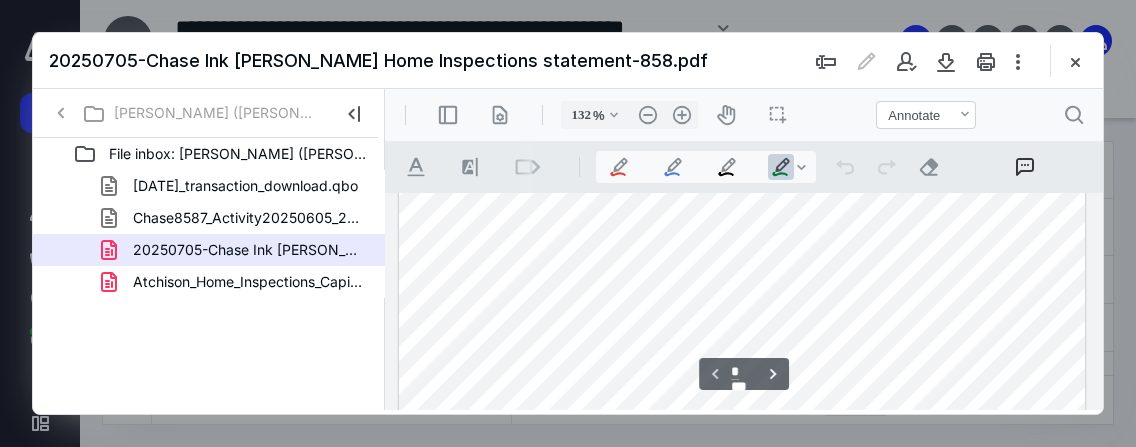 scroll, scrollTop: 400, scrollLeft: 0, axis: vertical 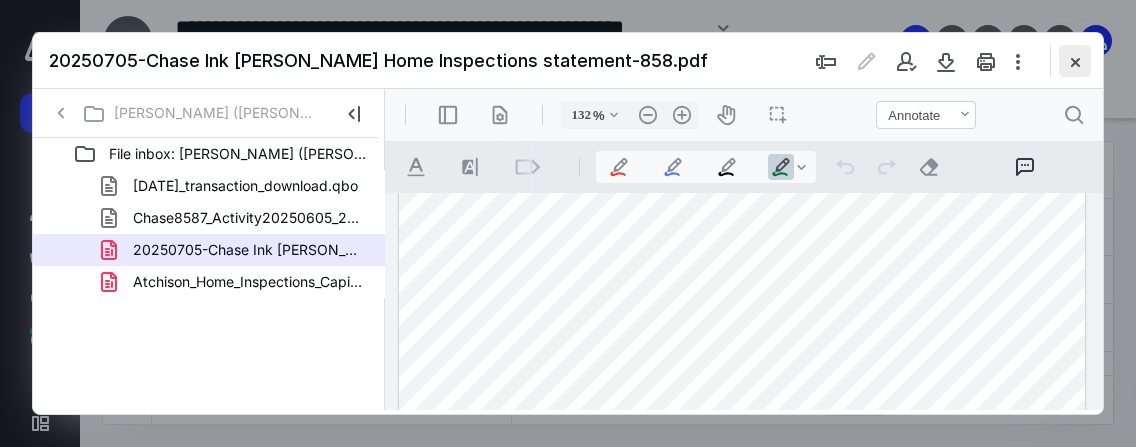 click at bounding box center [1075, 61] 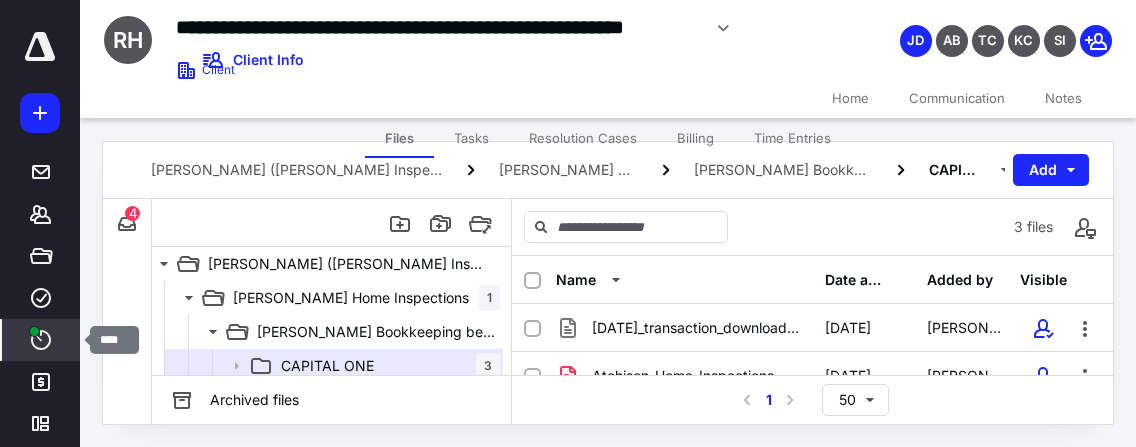 click at bounding box center [34, 331] 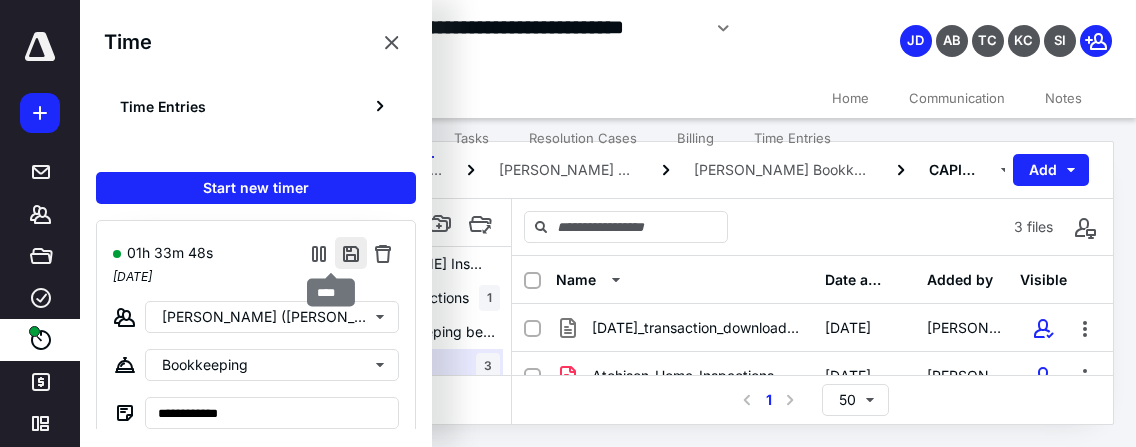 click at bounding box center [351, 253] 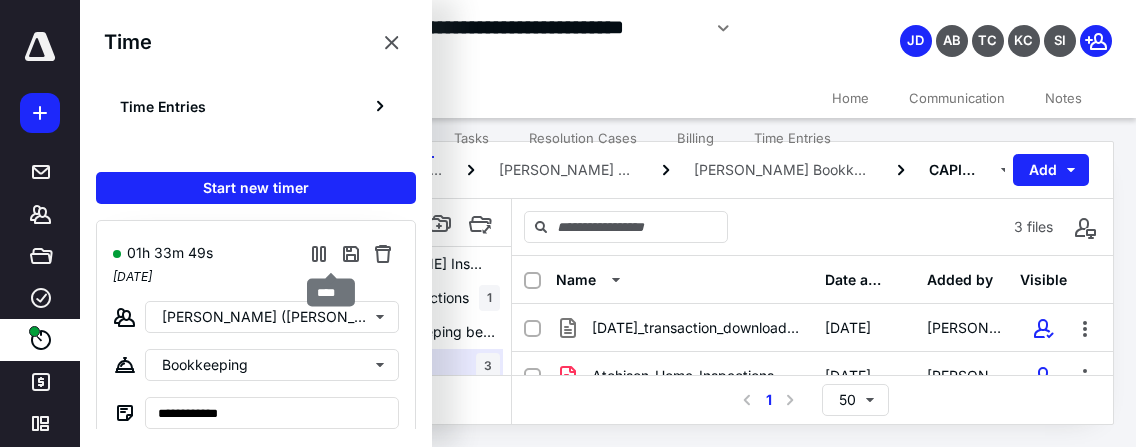 type on "******" 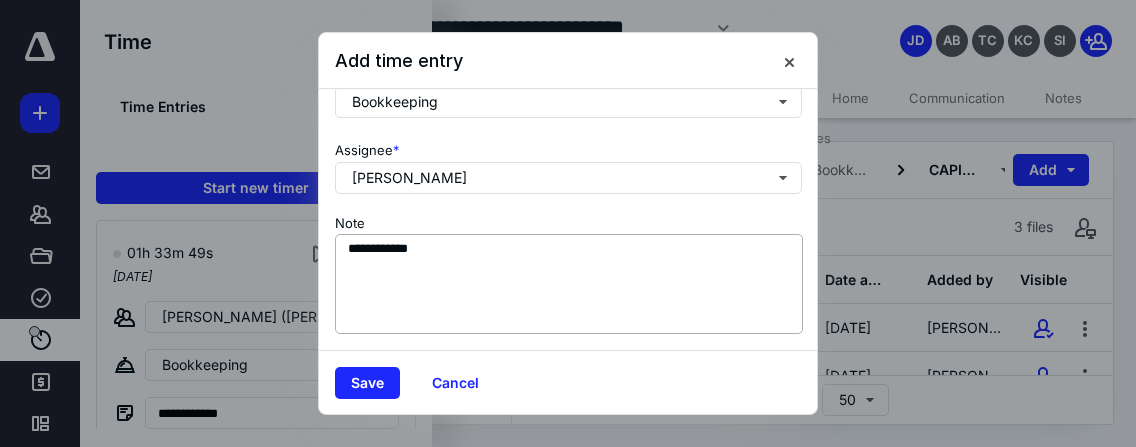 scroll, scrollTop: 305, scrollLeft: 0, axis: vertical 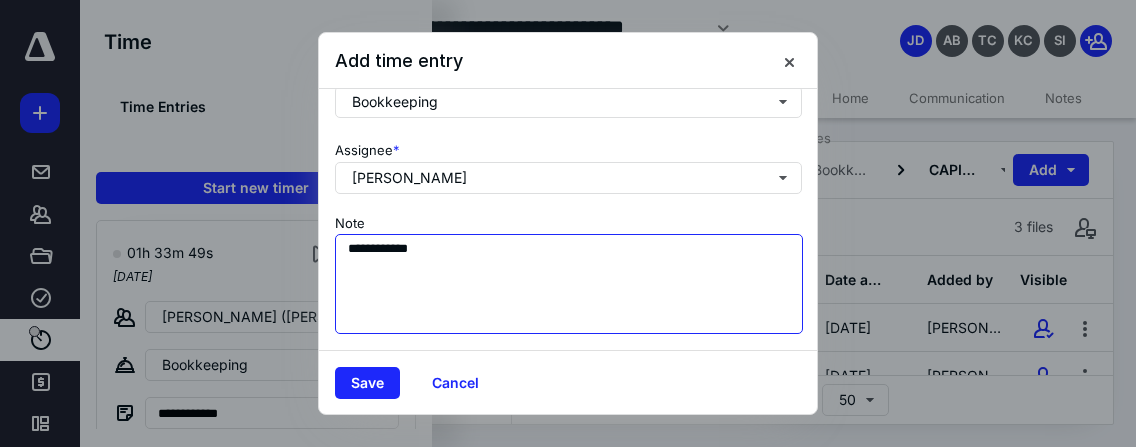 click on "**********" at bounding box center [569, 284] 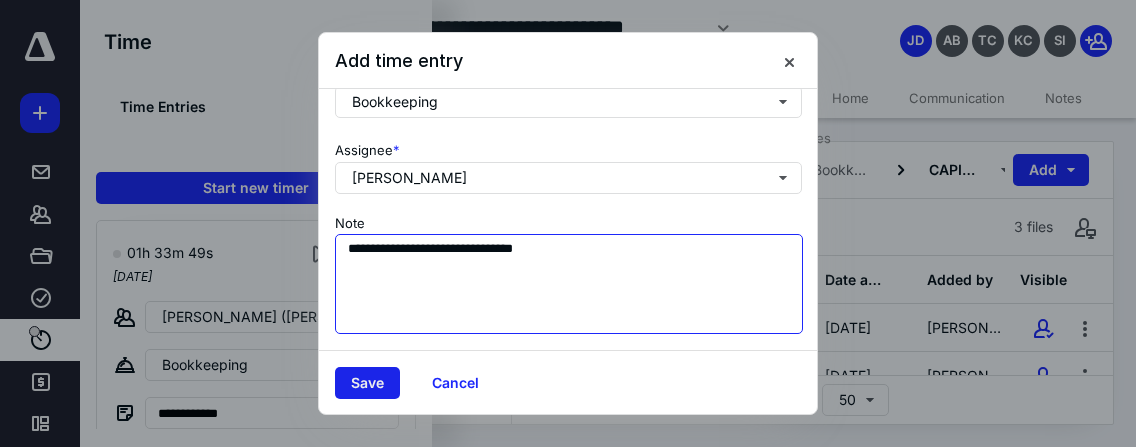 type on "**********" 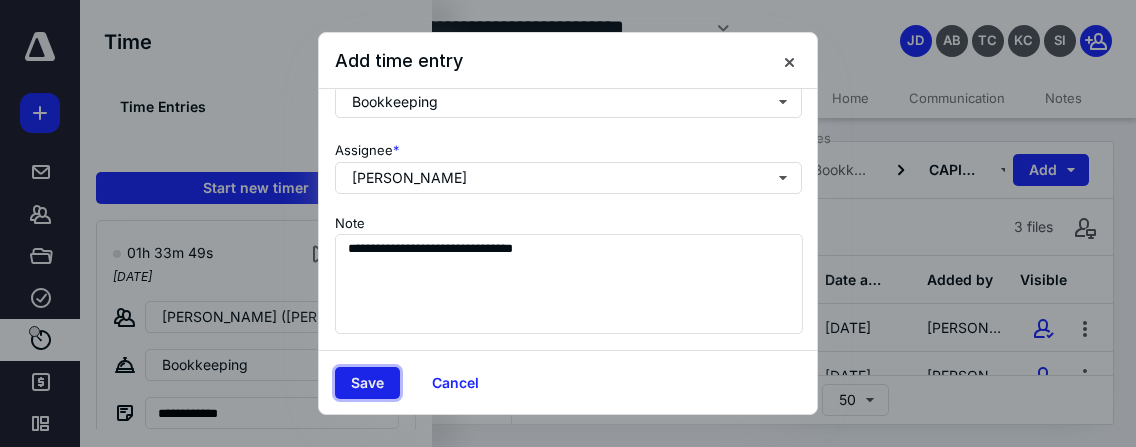 click on "Save" at bounding box center (367, 383) 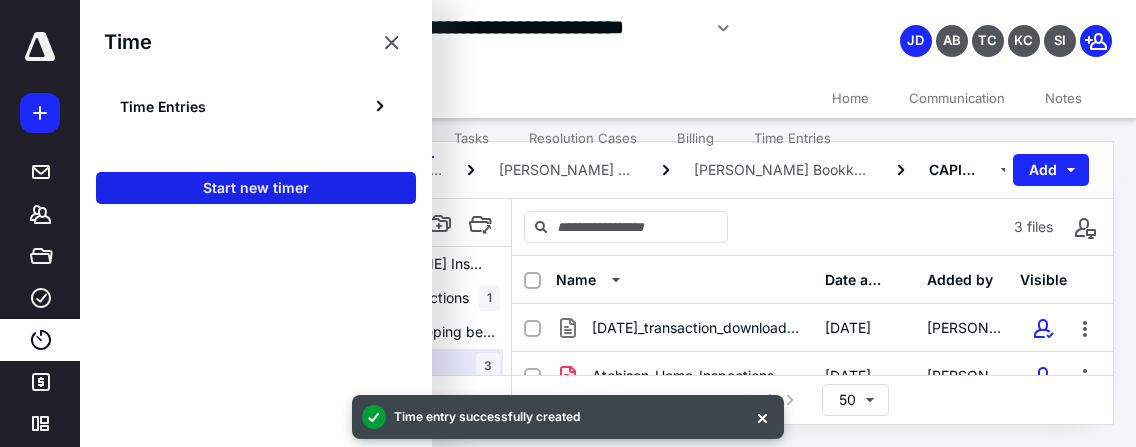 click on "Start new timer" at bounding box center (256, 188) 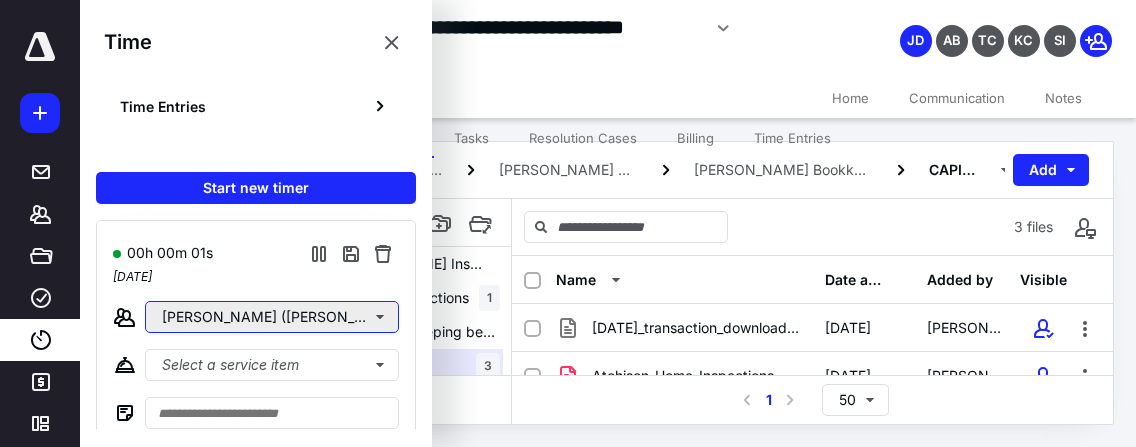click on "[PERSON_NAME] ([PERSON_NAME] Inspection, Lemongrass Homes)" at bounding box center [272, 317] 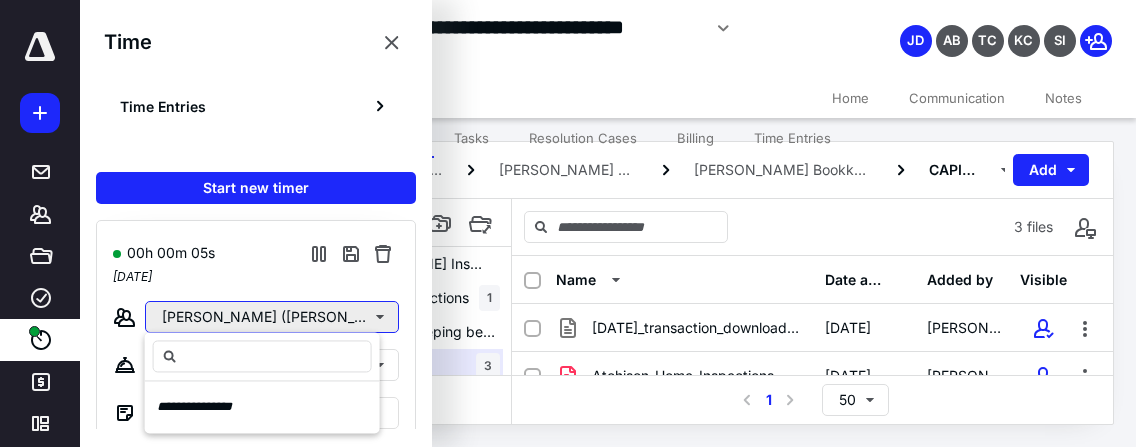 click on "[PERSON_NAME] ([PERSON_NAME] Inspection, Lemongrass Homes)" at bounding box center [272, 317] 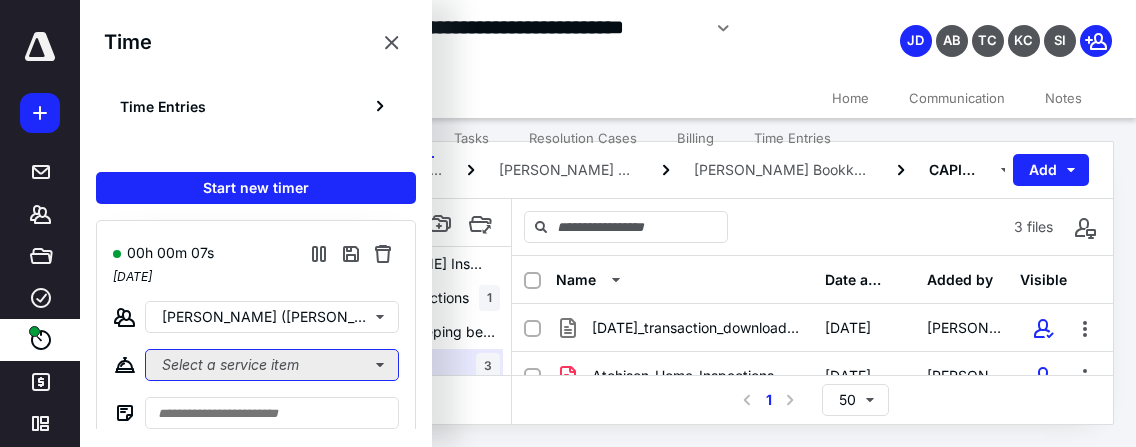 click on "Select a service item" at bounding box center [272, 365] 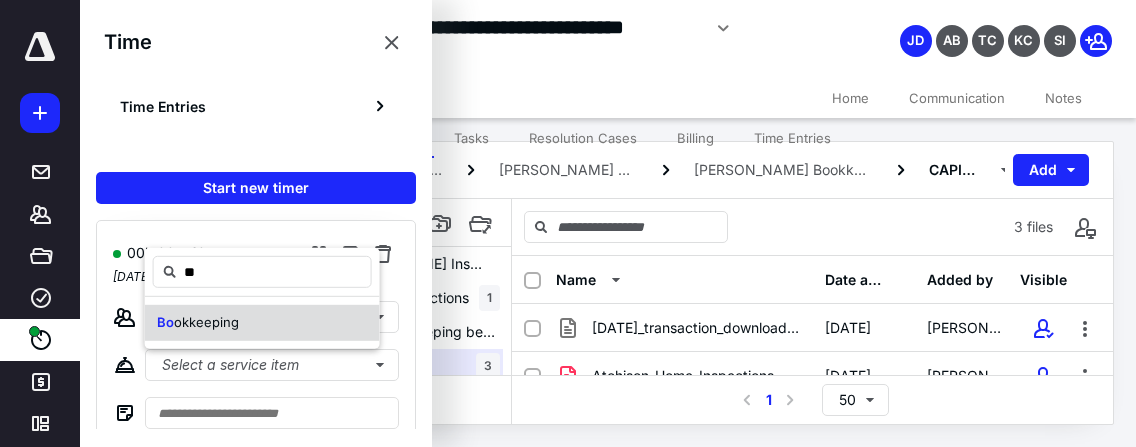 click on "Bo okkeeping" at bounding box center [262, 323] 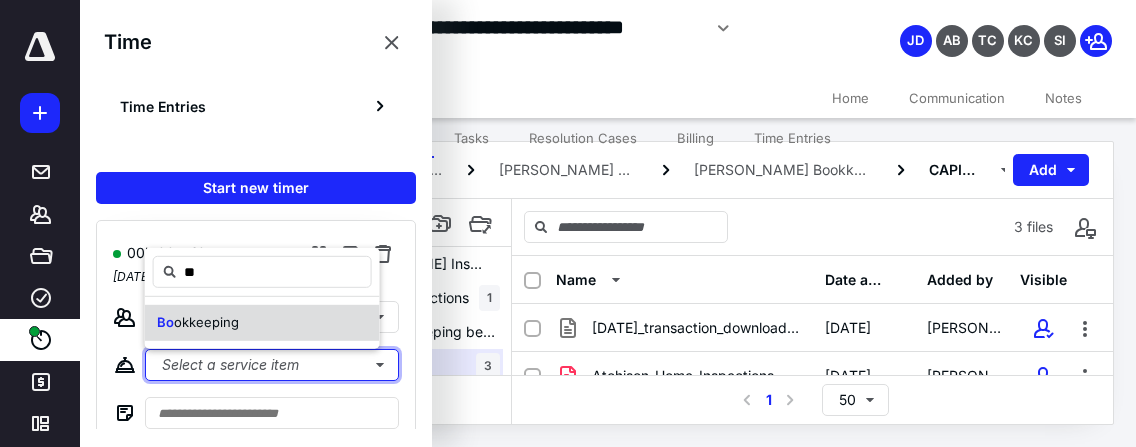 type 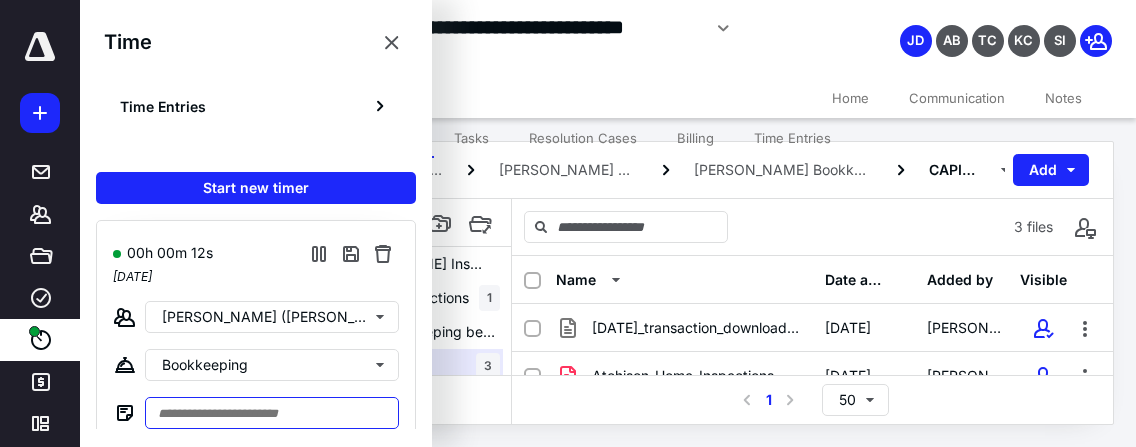 click at bounding box center (272, 413) 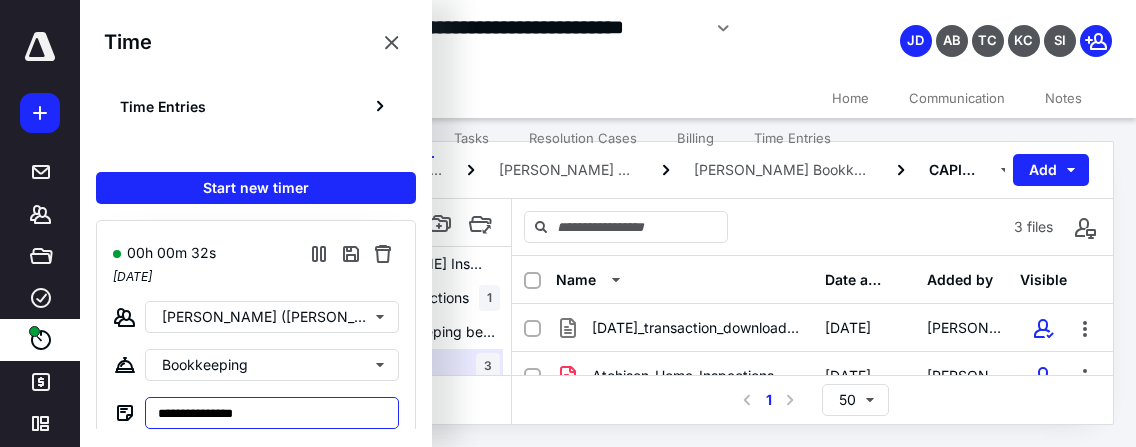 type on "**********" 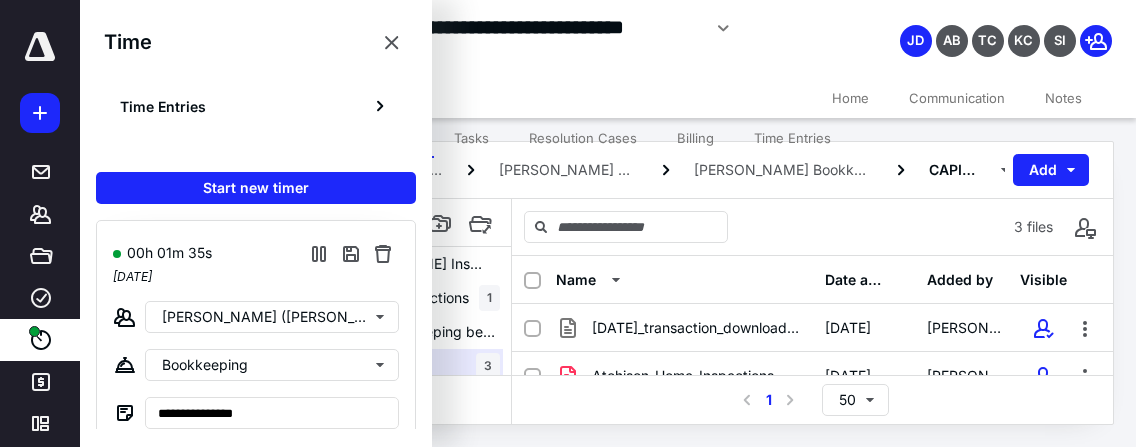 click on "**********" at bounding box center (473, 44) 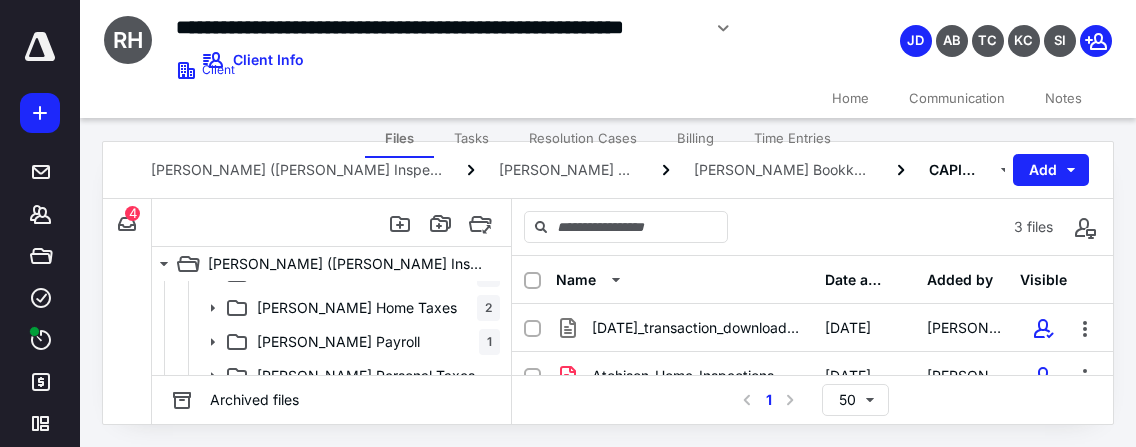 scroll, scrollTop: 133, scrollLeft: 0, axis: vertical 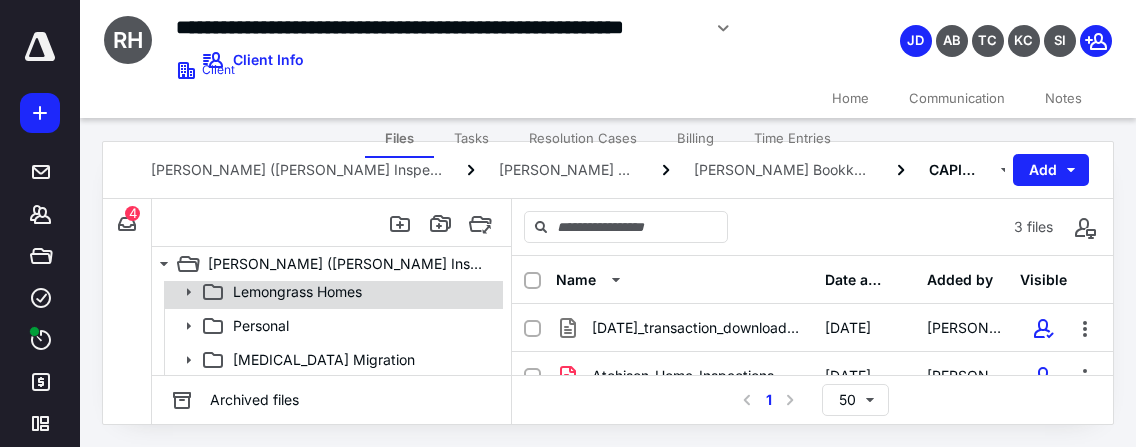 click on "Lemongrass Homes" at bounding box center (297, 292) 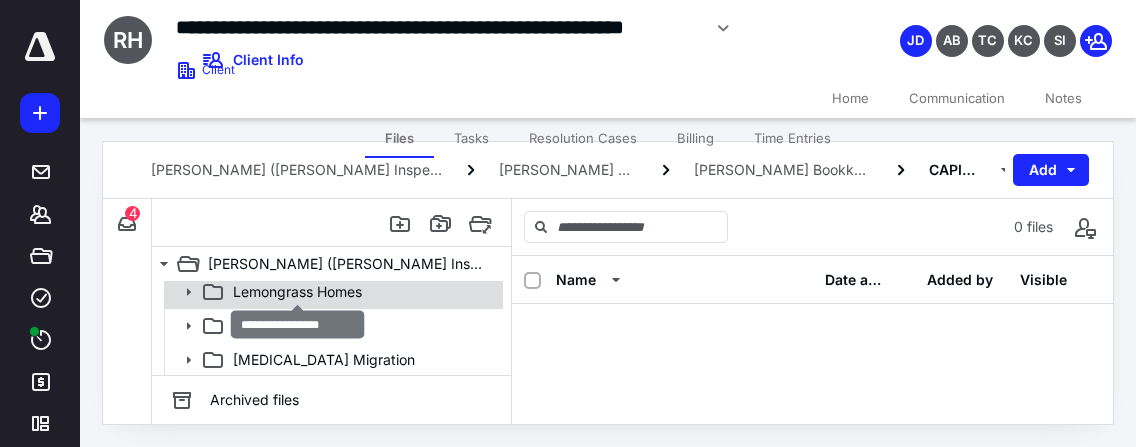 click on "Lemongrass Homes" at bounding box center [297, 292] 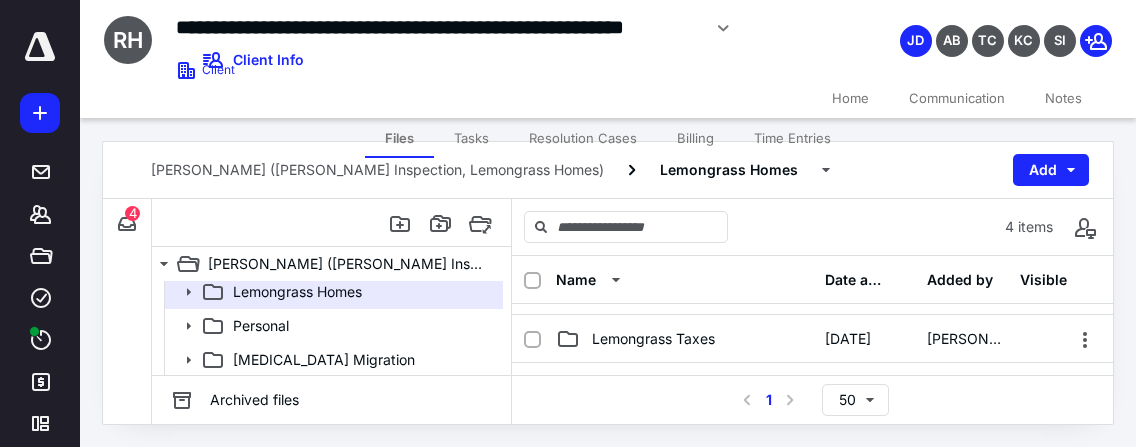 scroll, scrollTop: 0, scrollLeft: 0, axis: both 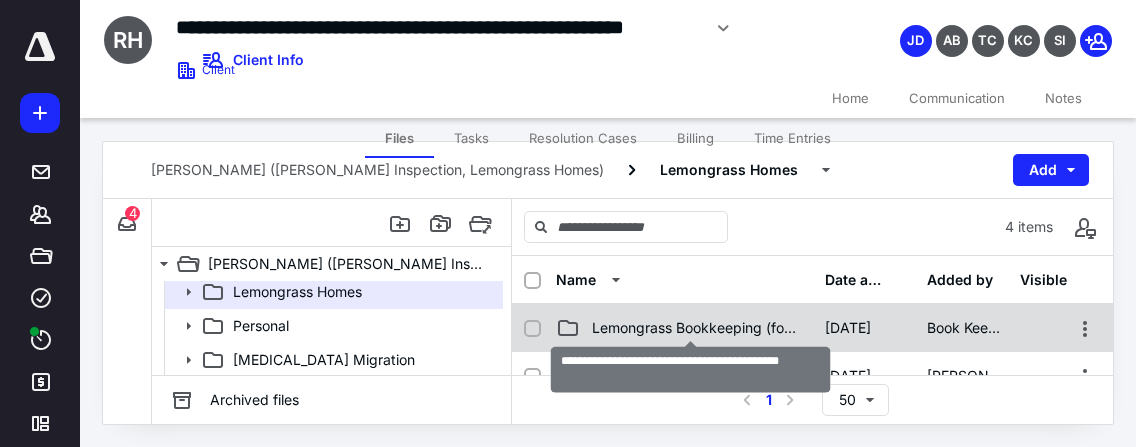 click on "Lemongrass Bookkeeping (formerly Consulting)" at bounding box center [696, 328] 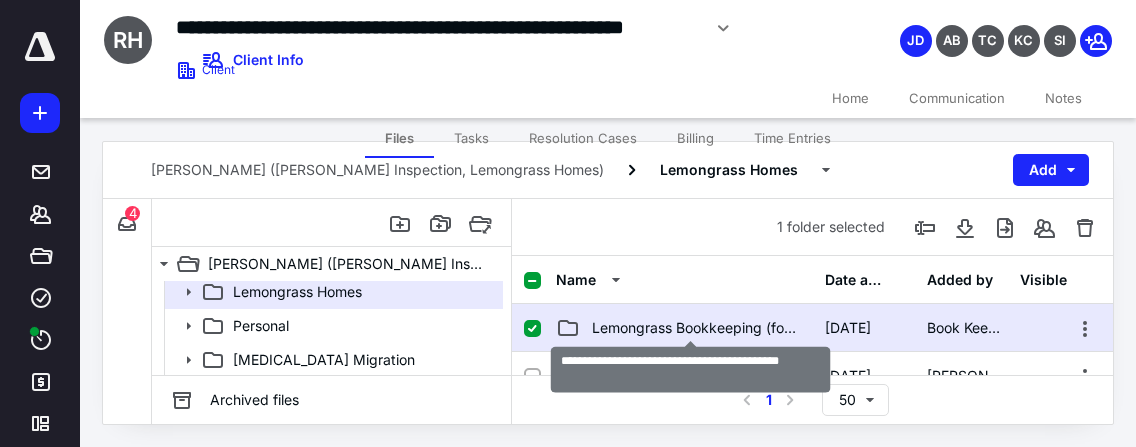 click on "Lemongrass Bookkeeping (formerly Consulting)" at bounding box center [696, 328] 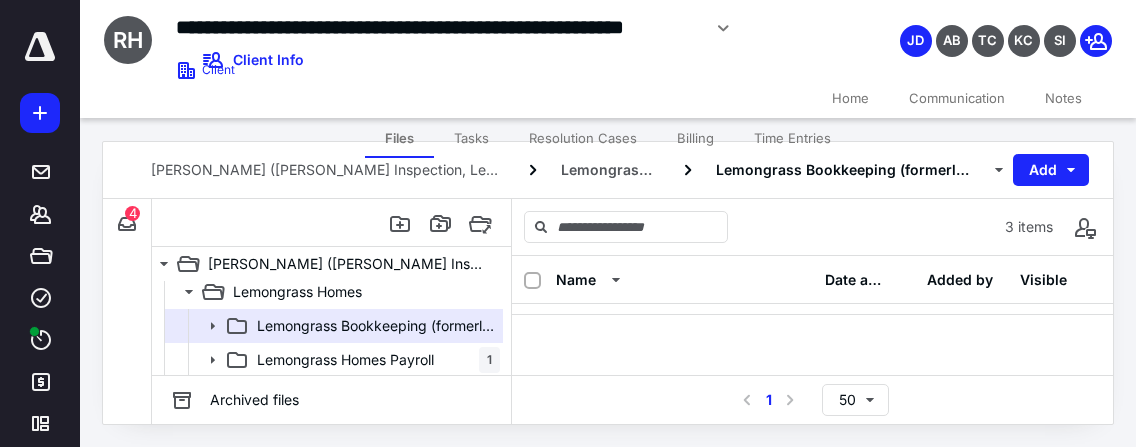 scroll, scrollTop: 0, scrollLeft: 0, axis: both 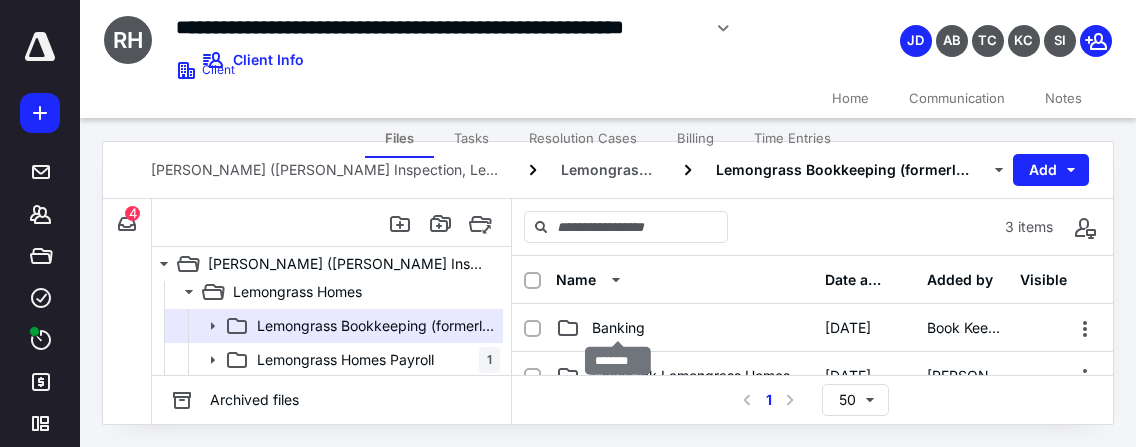 click on "Banking" at bounding box center (618, 328) 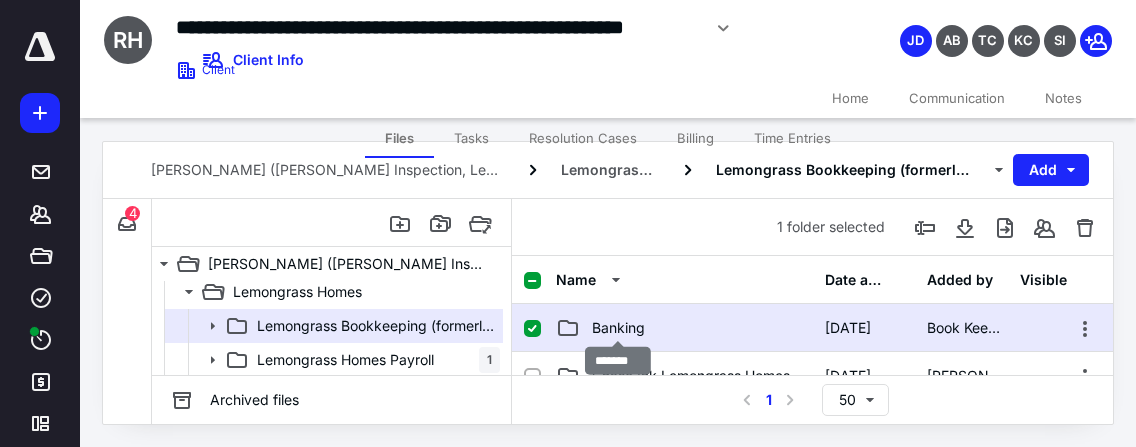 click on "Banking" at bounding box center (618, 328) 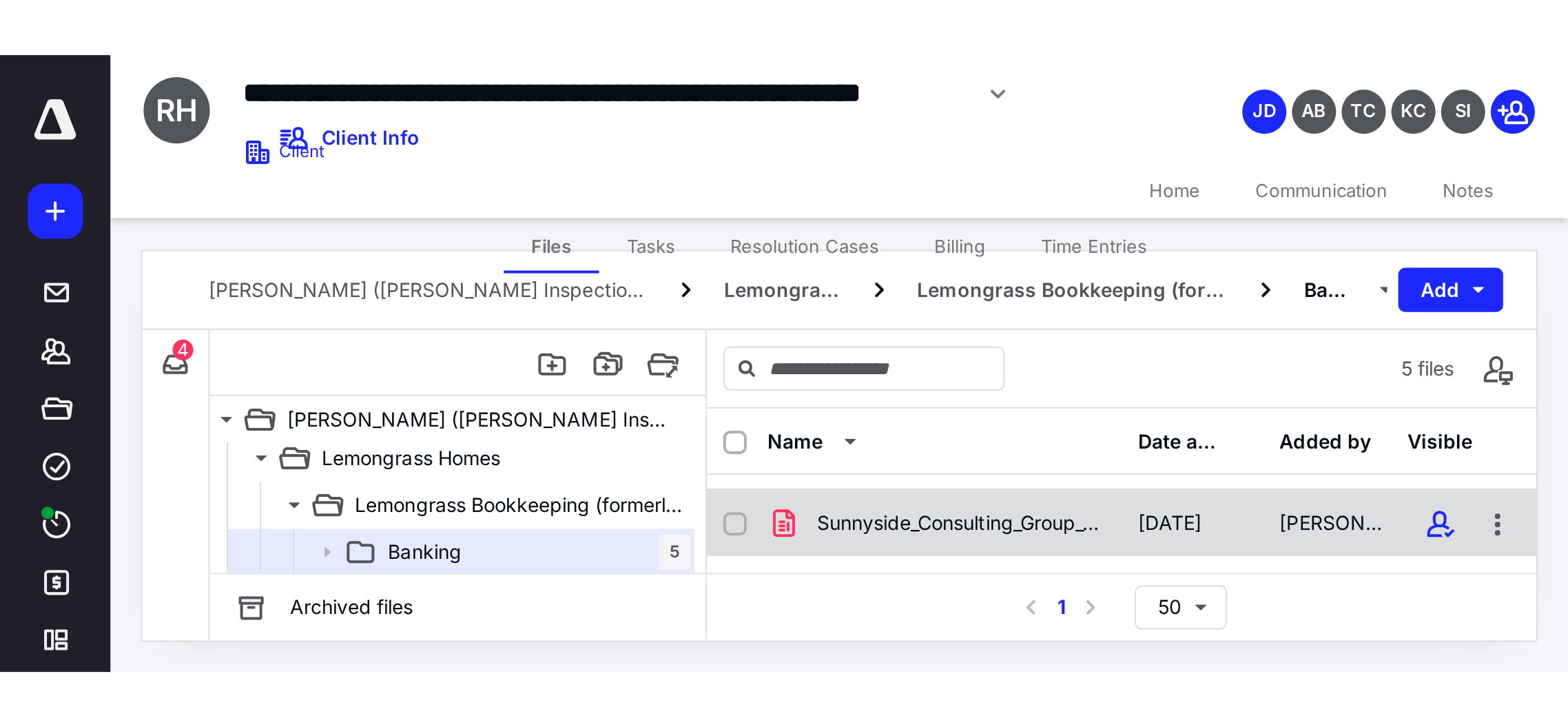 scroll, scrollTop: 0, scrollLeft: 0, axis: both 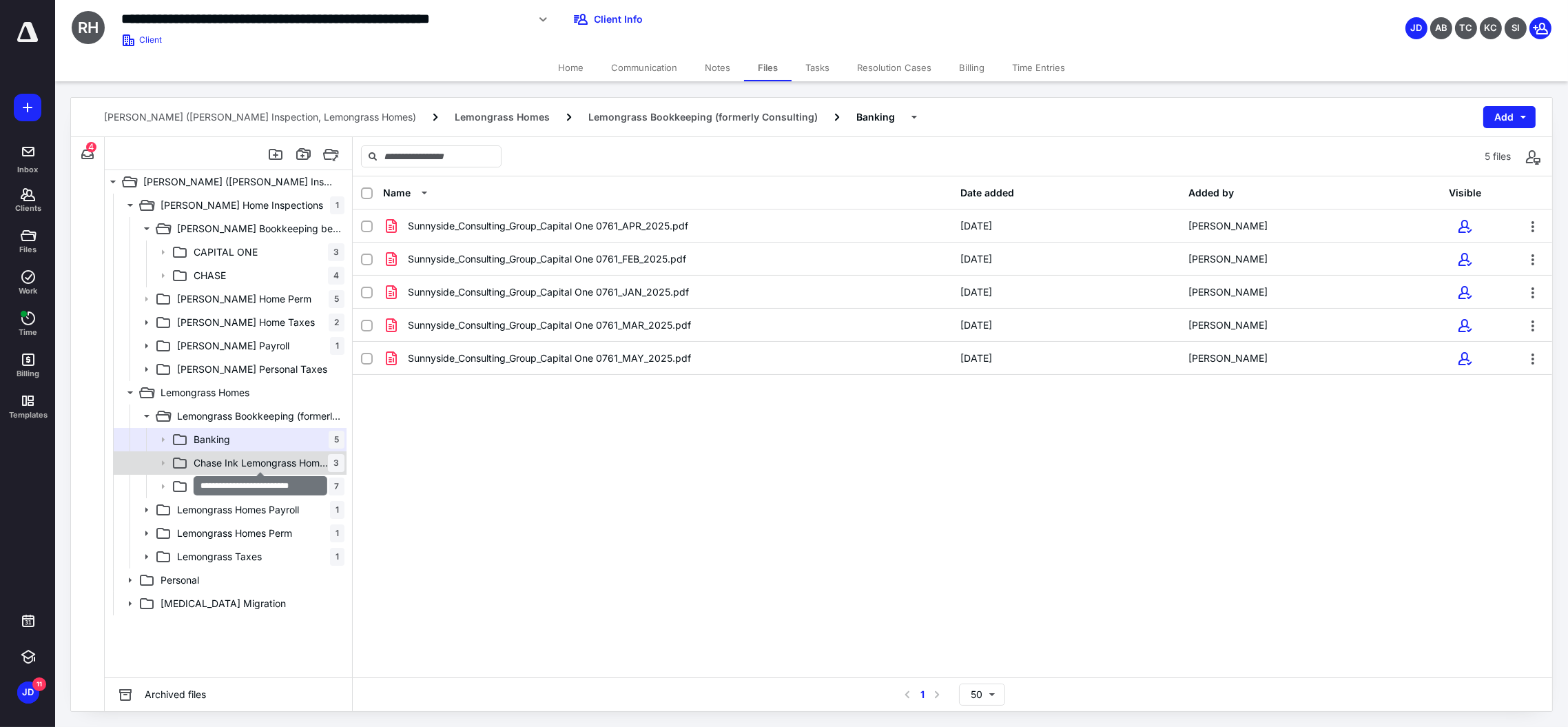 click on "Chase Ink Lemongrass Homes" at bounding box center (260, 463) 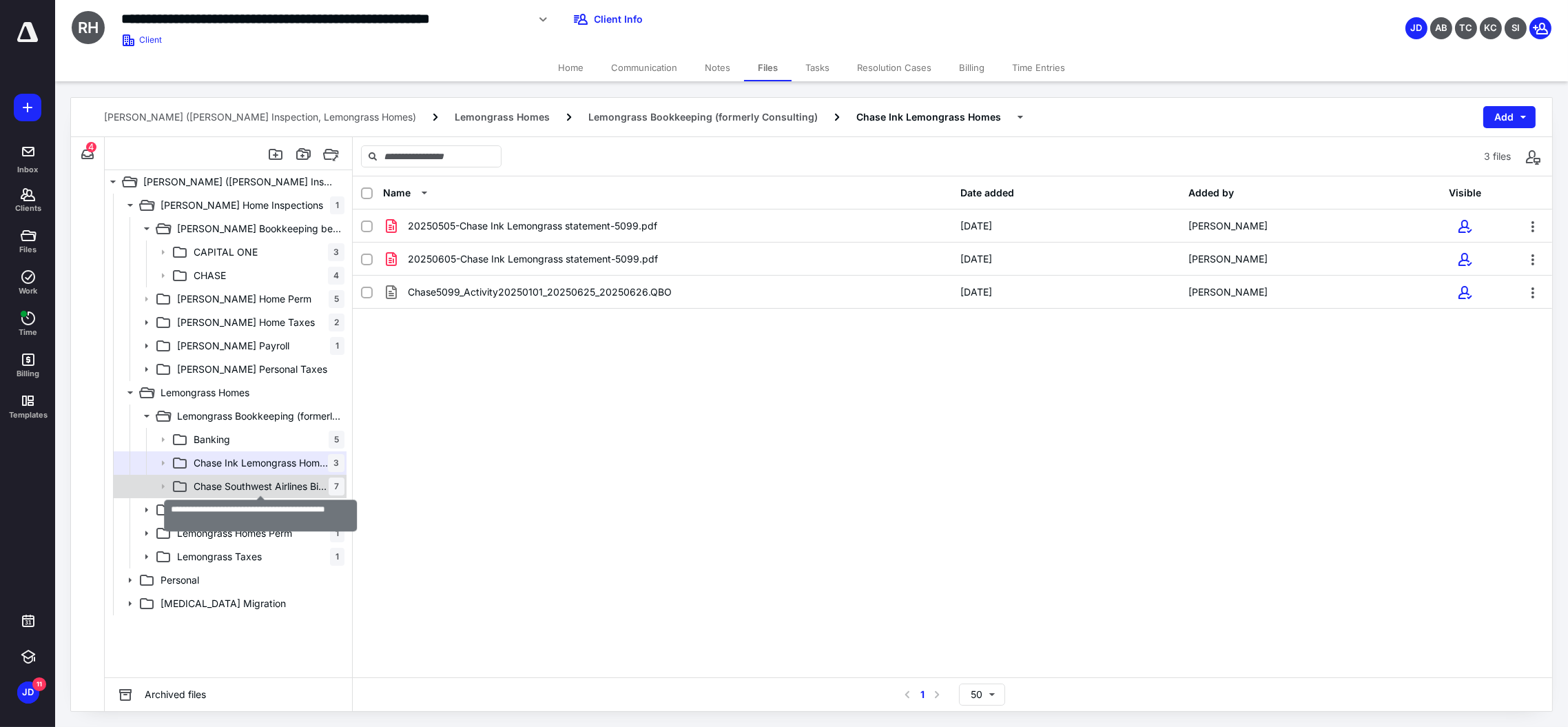 click on "Chase Southwest Airlines Biz Lemongrass Homes" at bounding box center (261, 487) 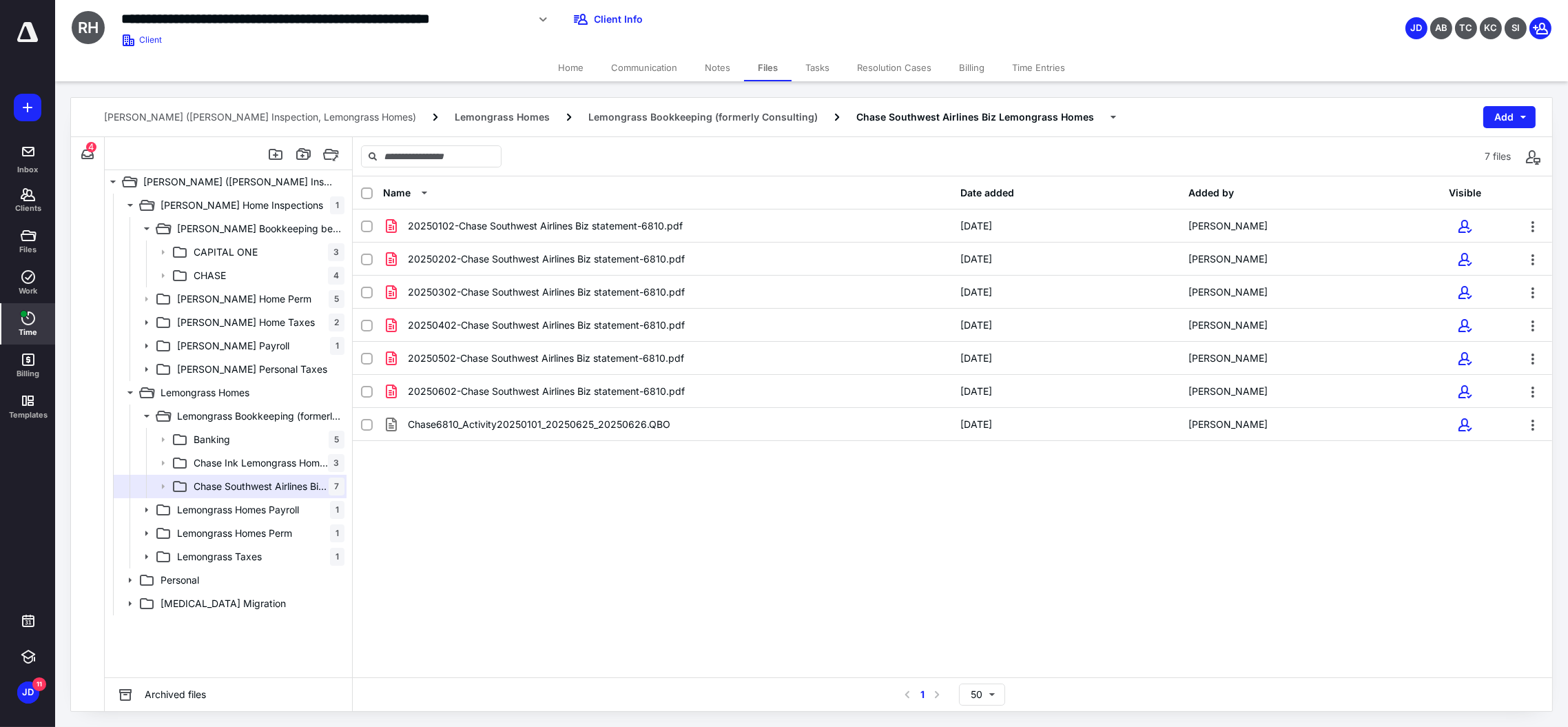 click 